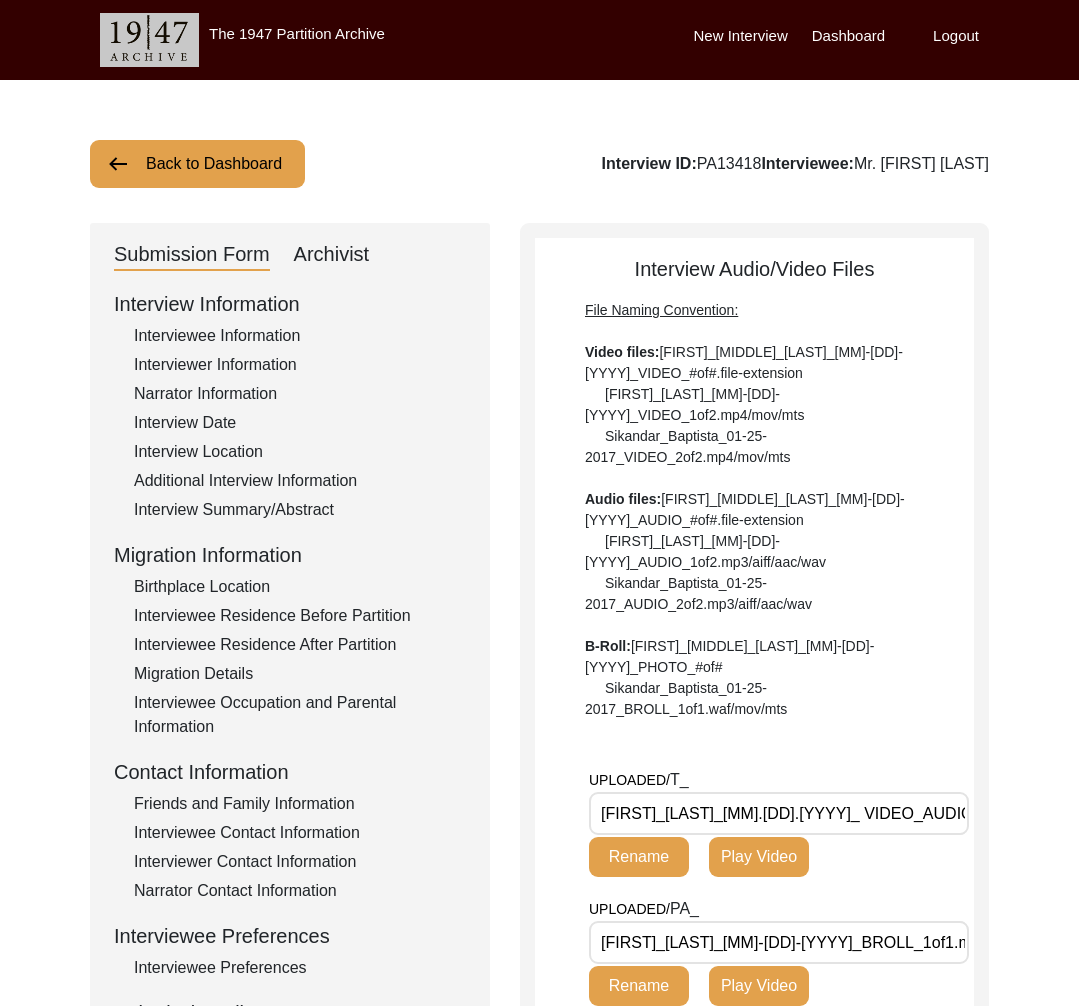 scroll, scrollTop: 625, scrollLeft: 0, axis: vertical 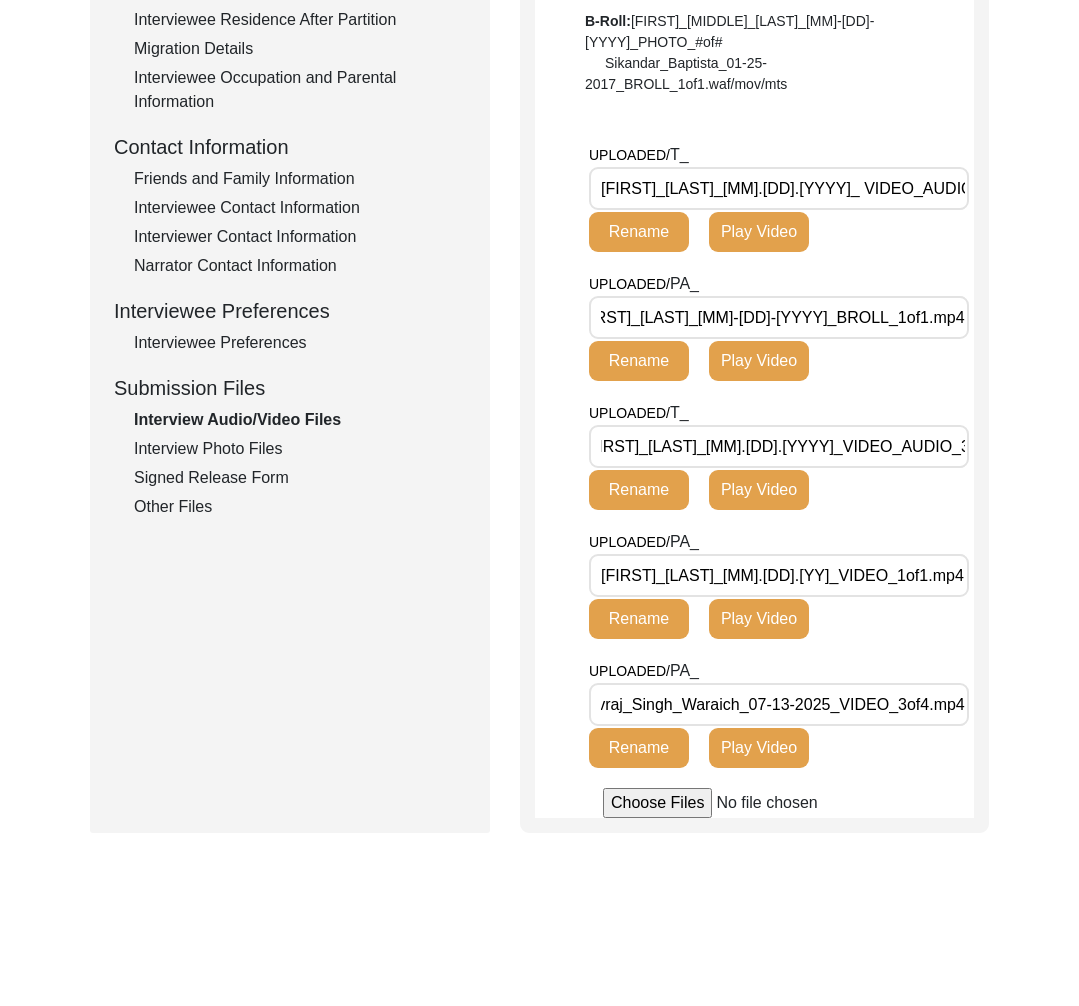 drag, startPoint x: 245, startPoint y: 447, endPoint x: 252, endPoint y: 435, distance: 13.892444 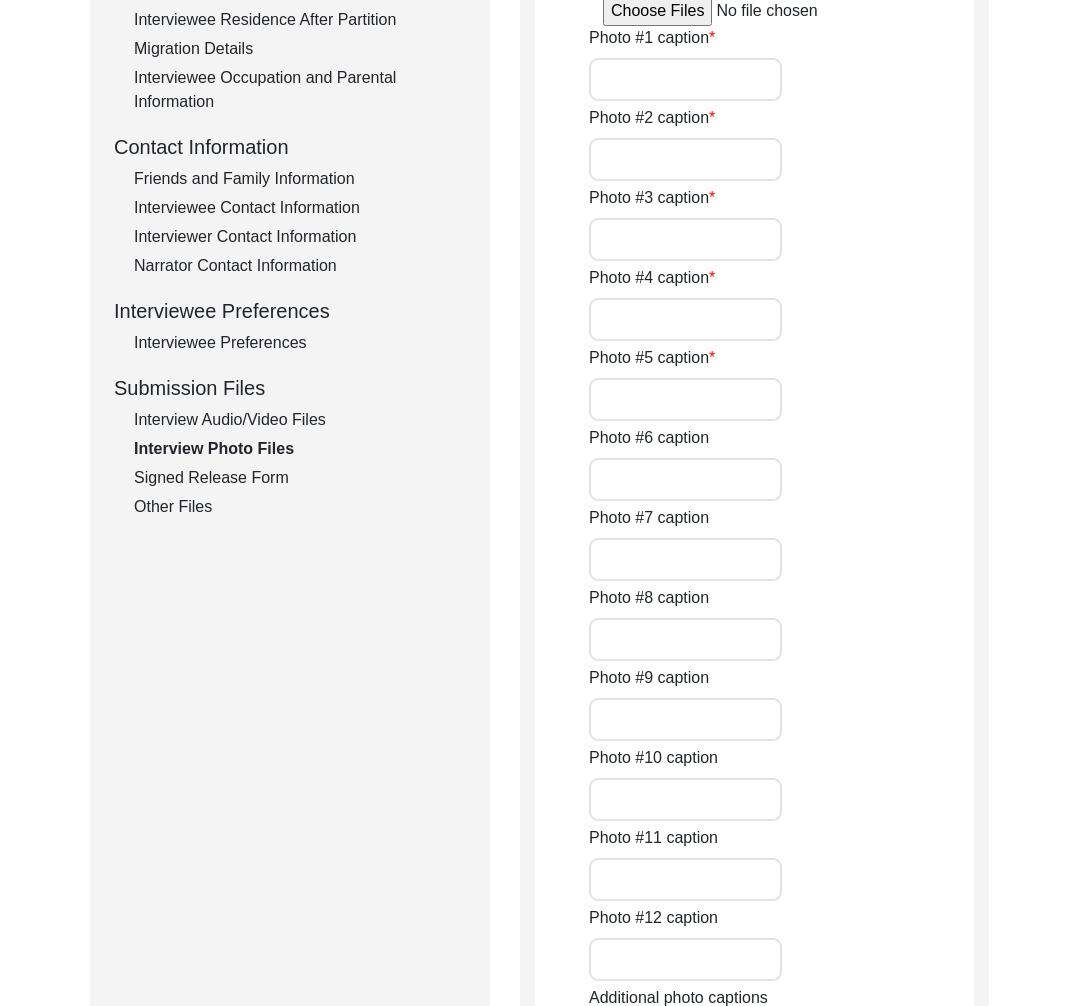type on "This photo, taken in 1954, shows Shivraj Singh Waraich during his first military training in Jabalpur, Madhya Pradesh, marking the beginning of a remarkable journey which was endowed with unwavering dedication, passion and purpose." 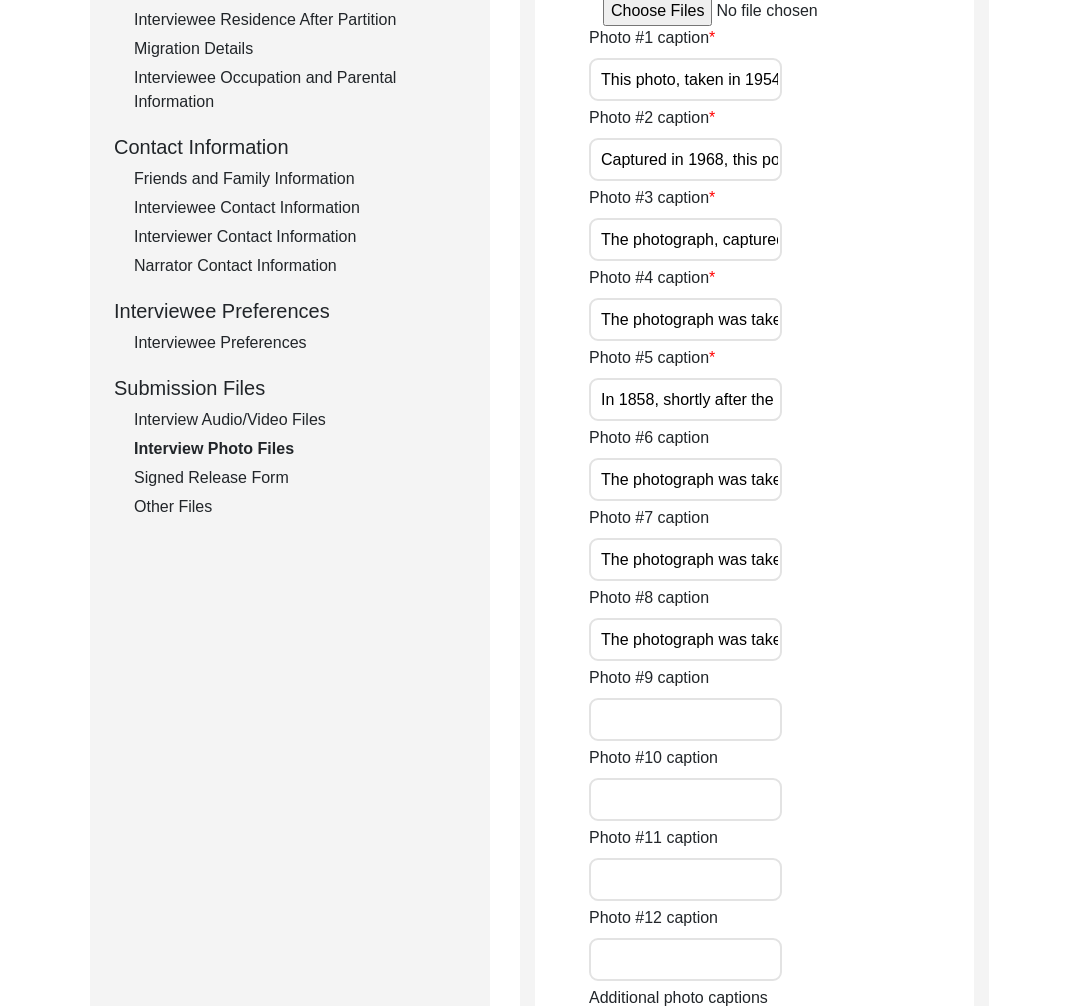 click on "Interview Audio/Video Files" 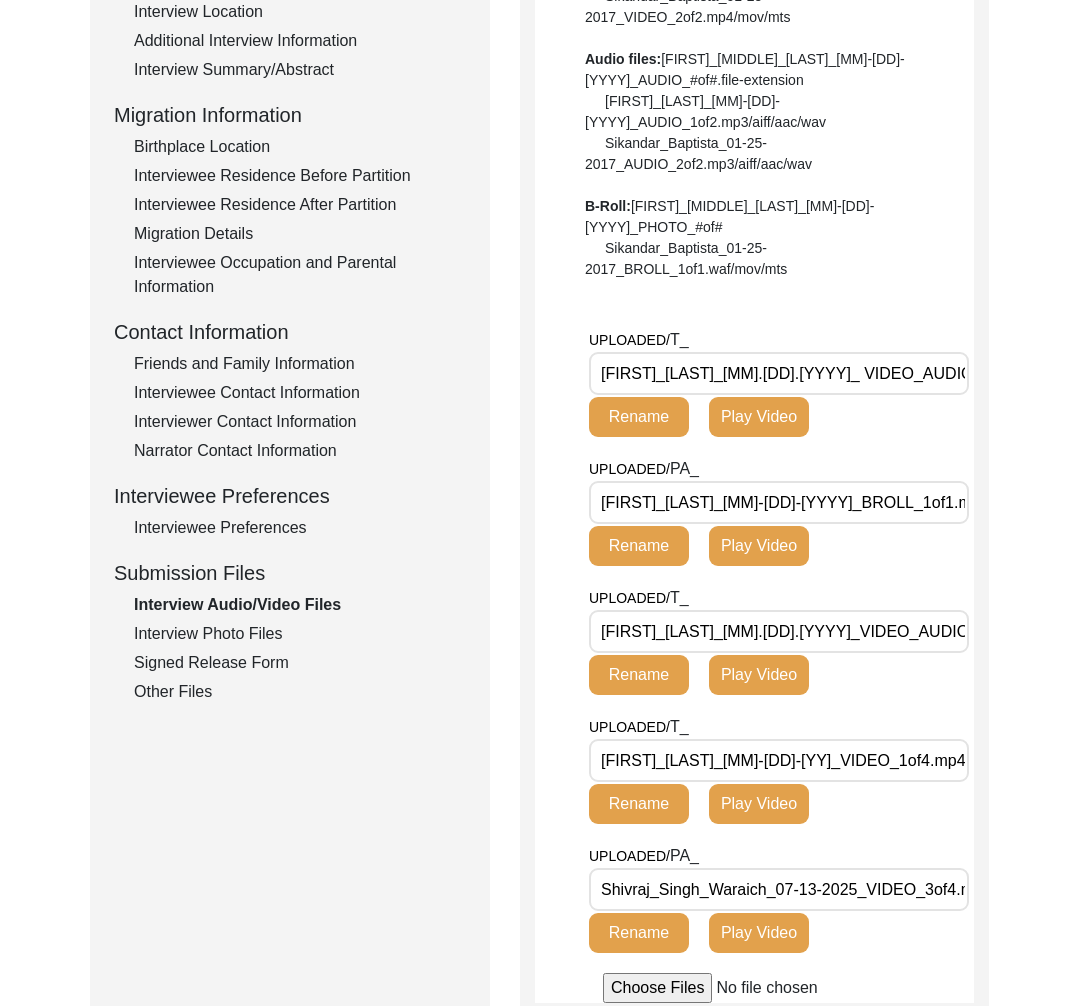 scroll, scrollTop: 625, scrollLeft: 0, axis: vertical 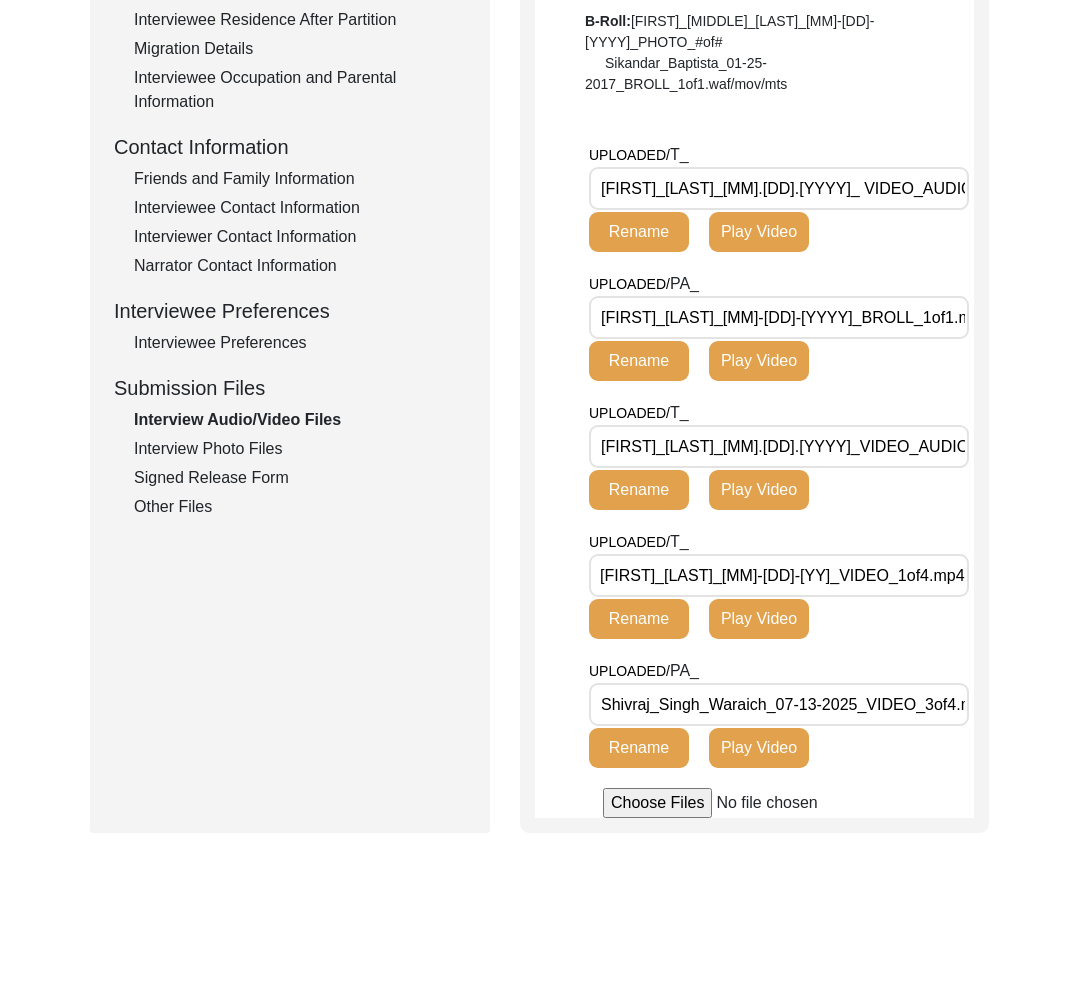 click on "Interview Photo Files" 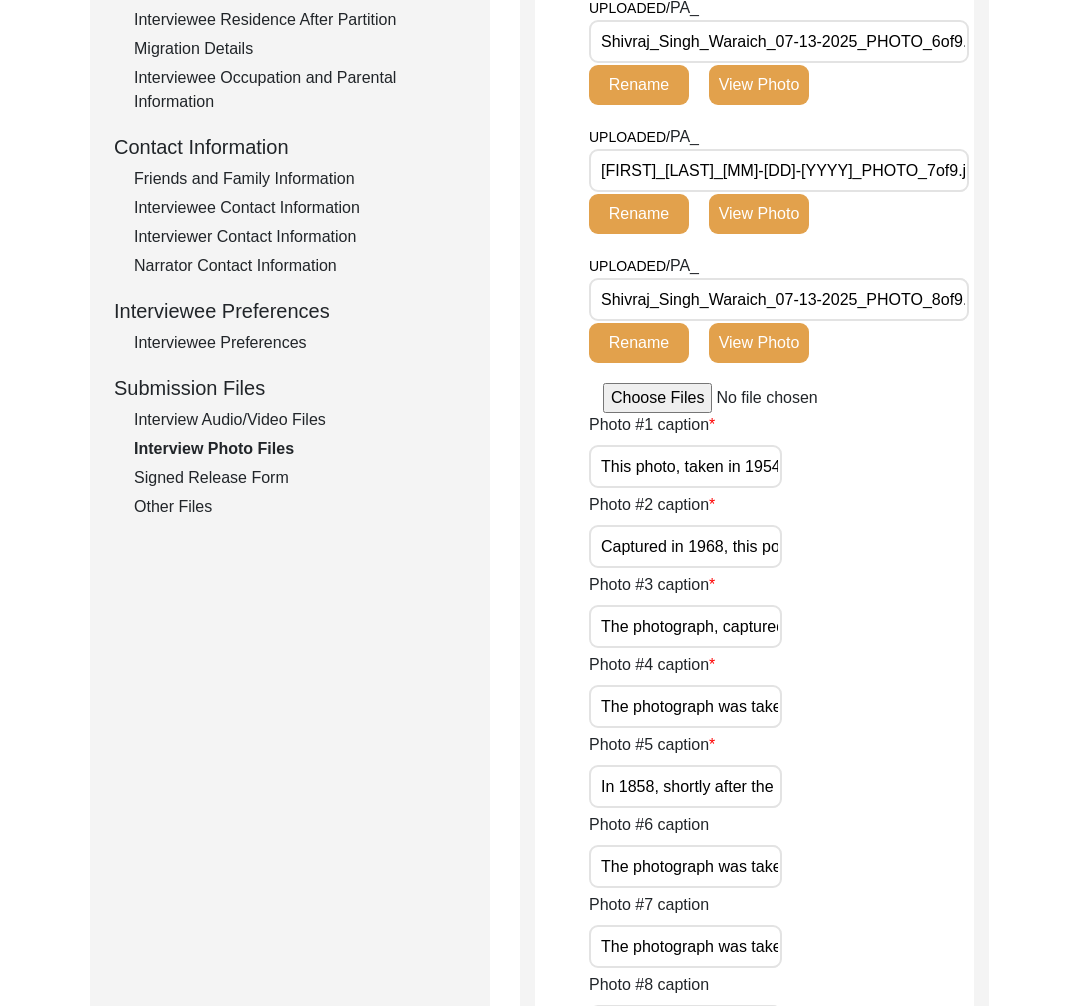 click on "Interview Audio/Video Files" 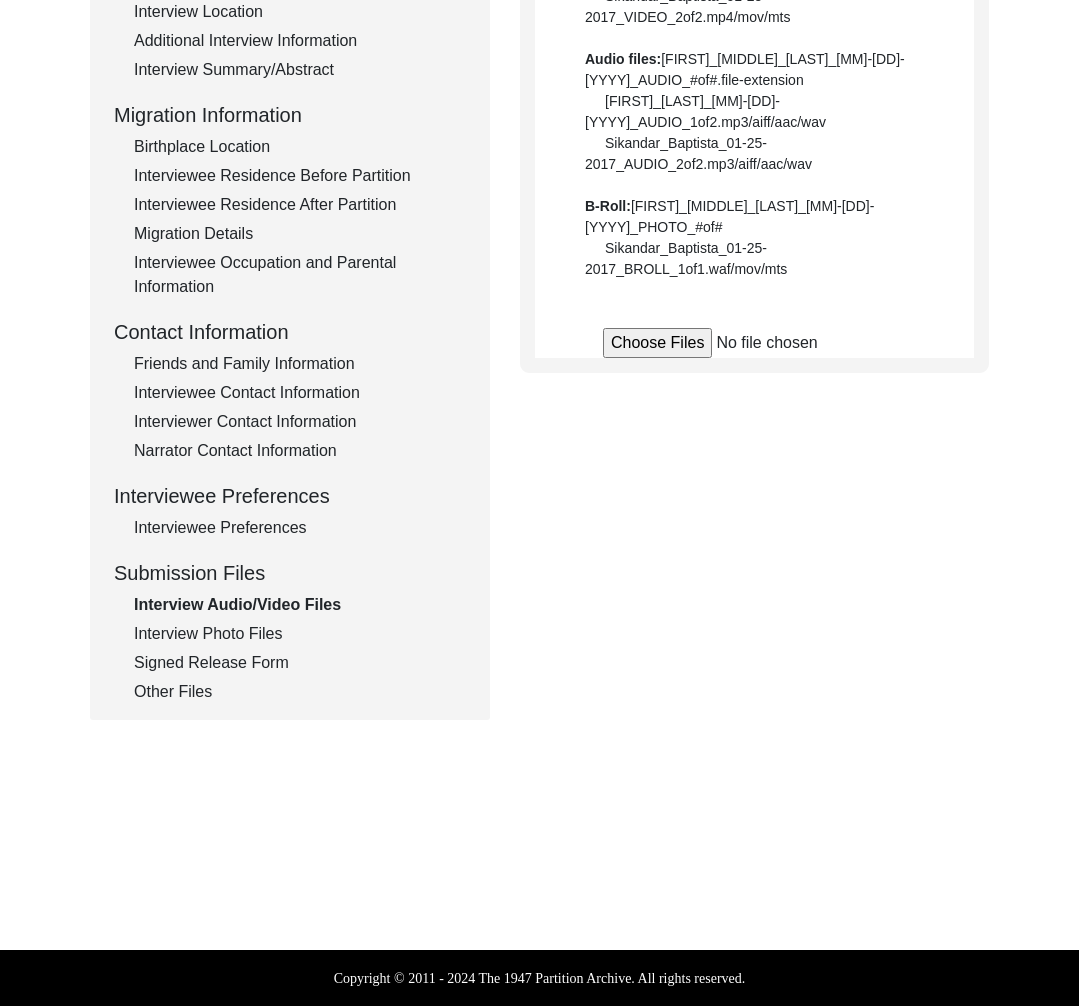 scroll, scrollTop: 625, scrollLeft: 0, axis: vertical 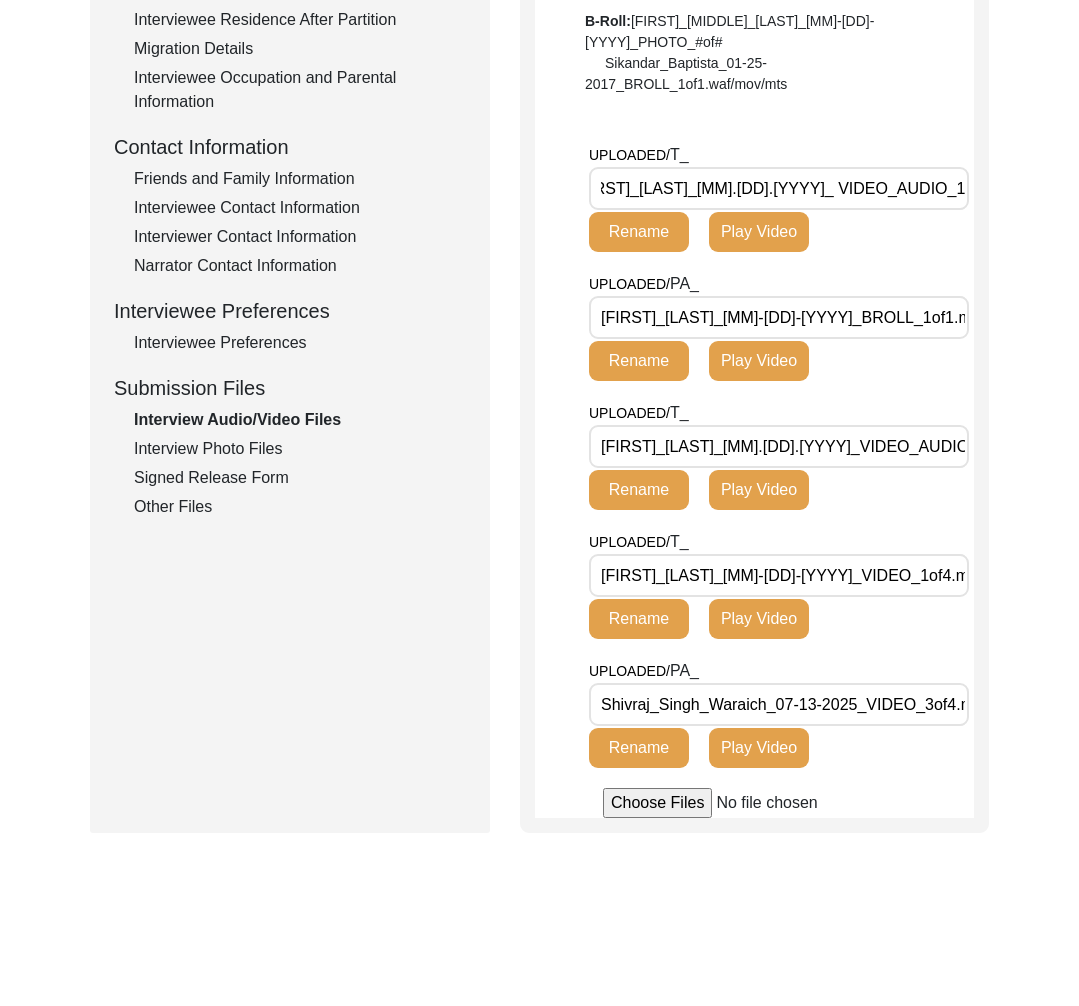 click on "Interview Photo Files" 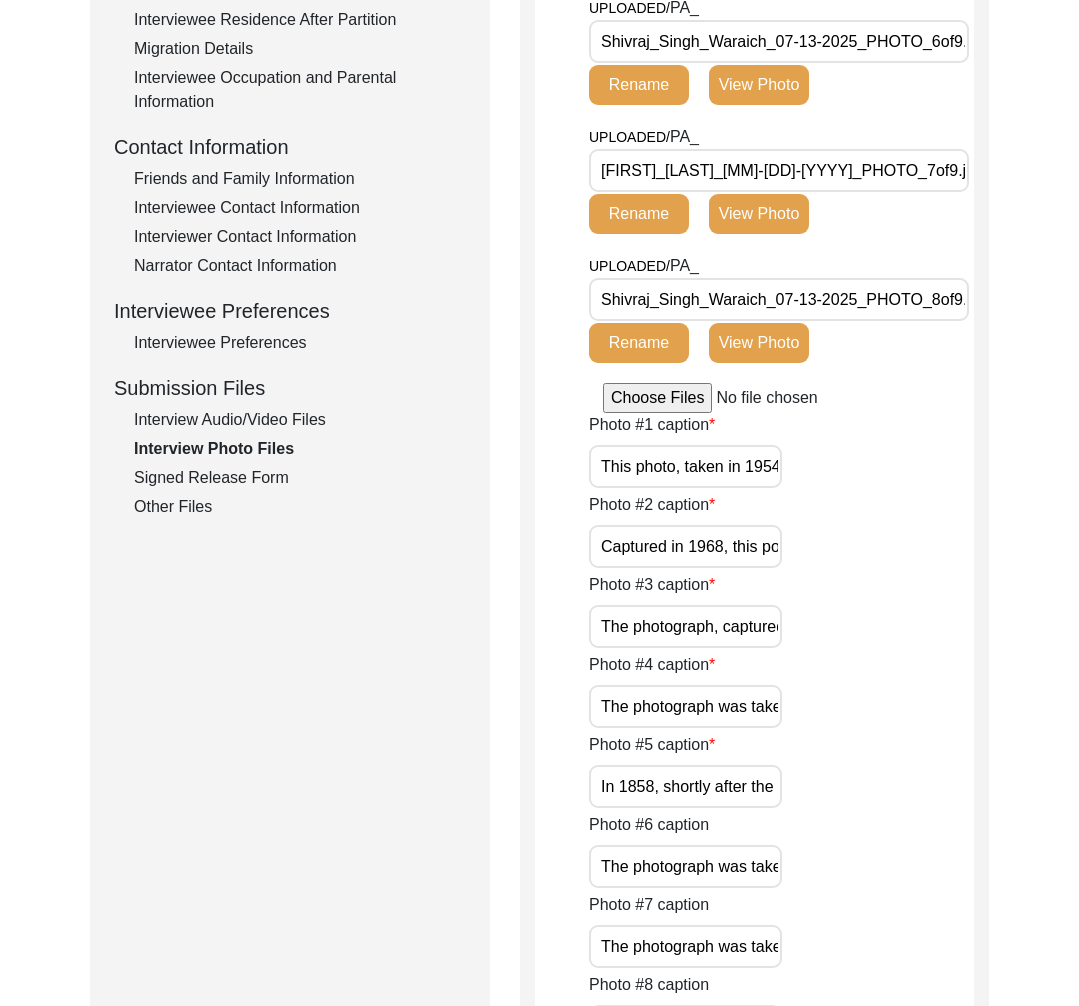 click on "Interview Audio/Video Files" 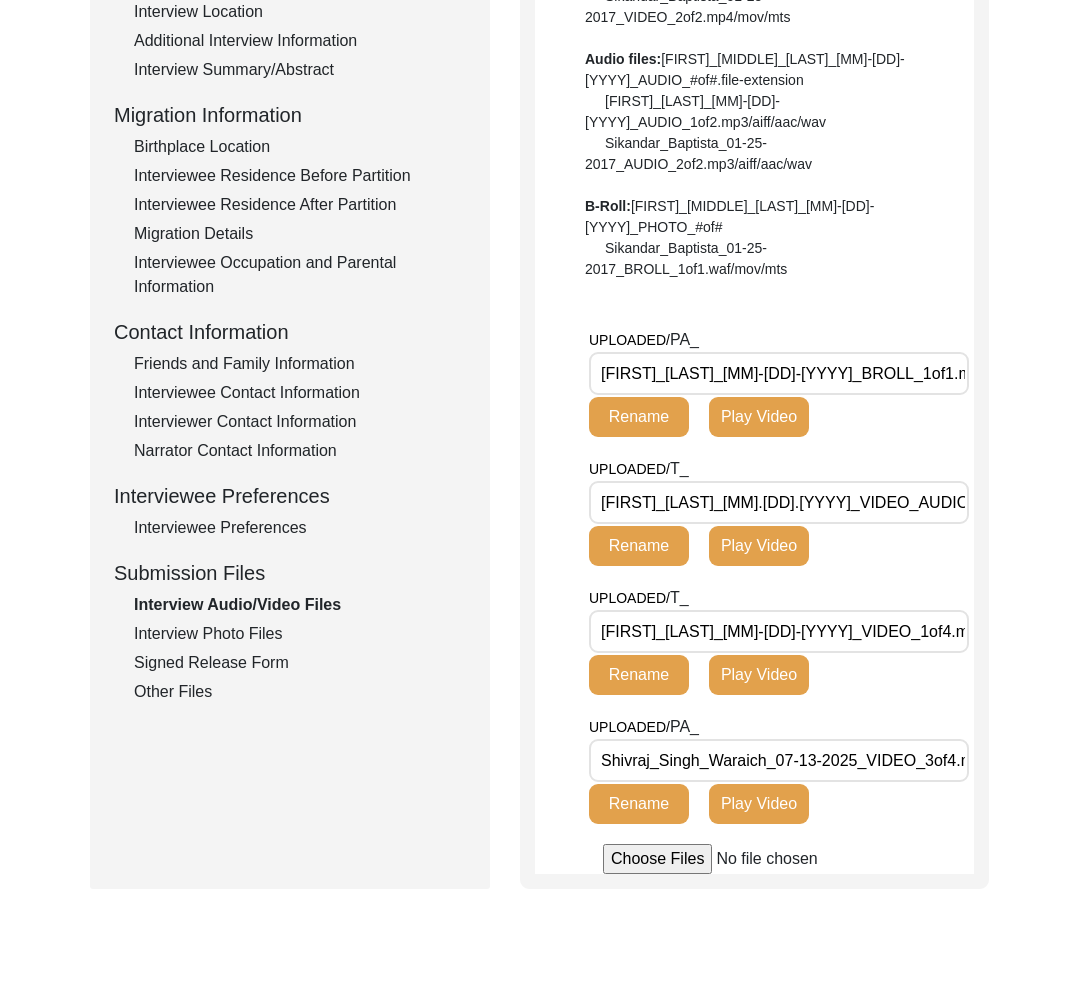 scroll, scrollTop: 609, scrollLeft: 0, axis: vertical 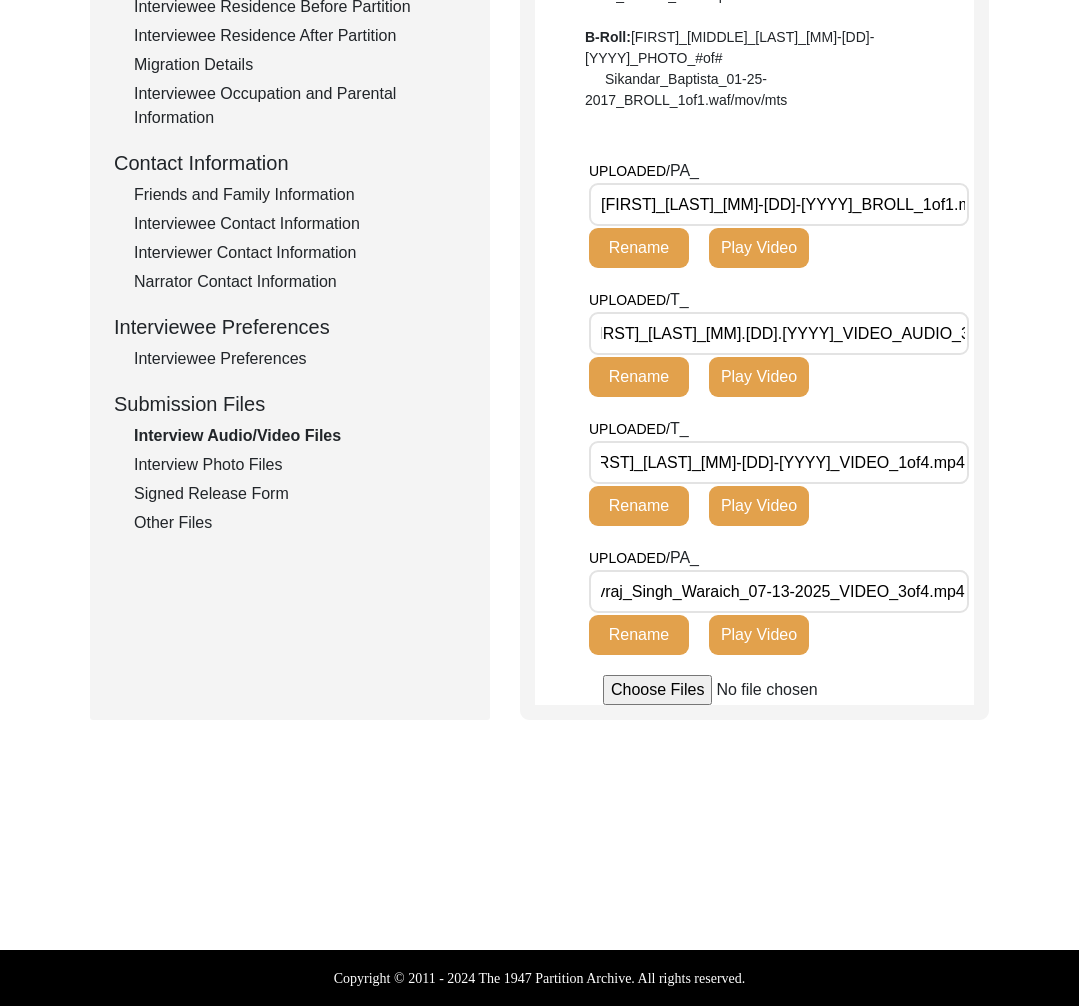 click on "Interview Photo Files" 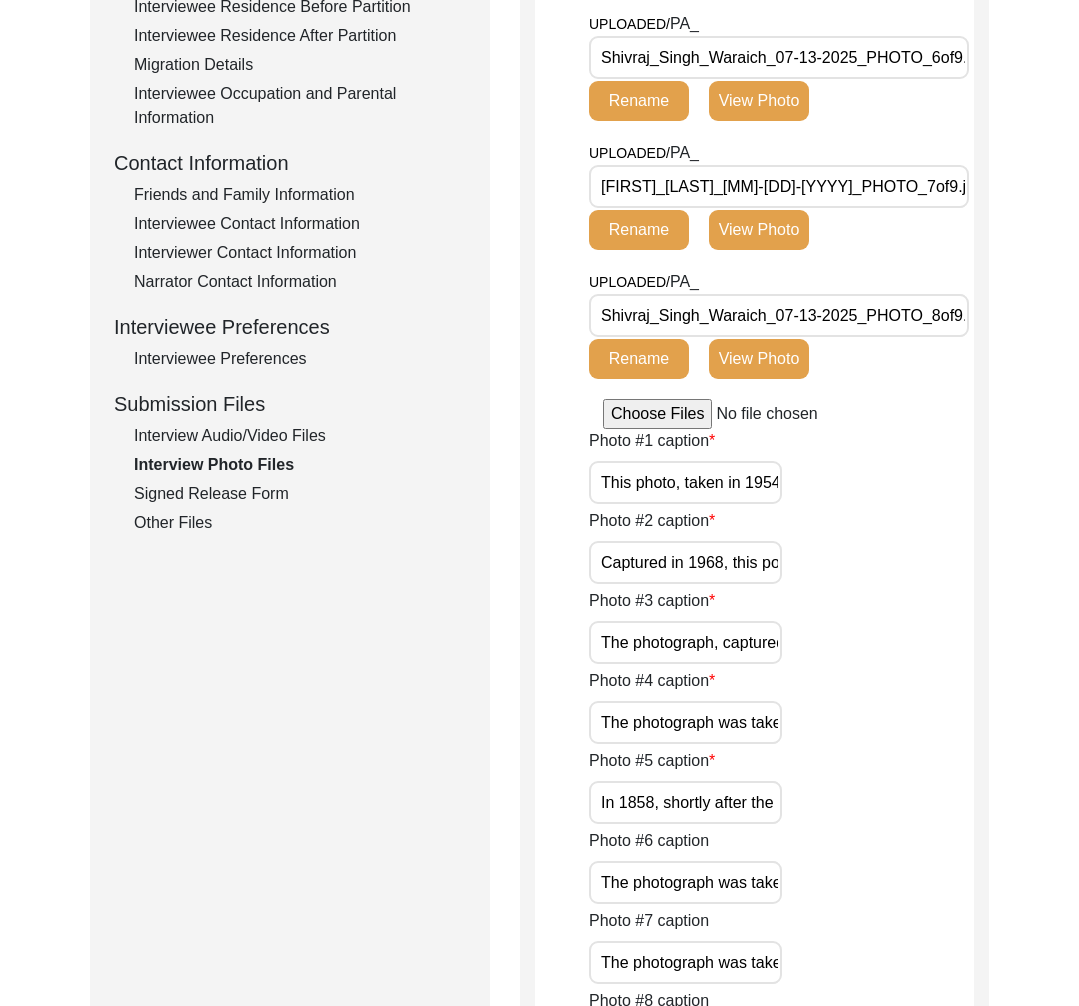 click on "Interview Audio/Video Files" 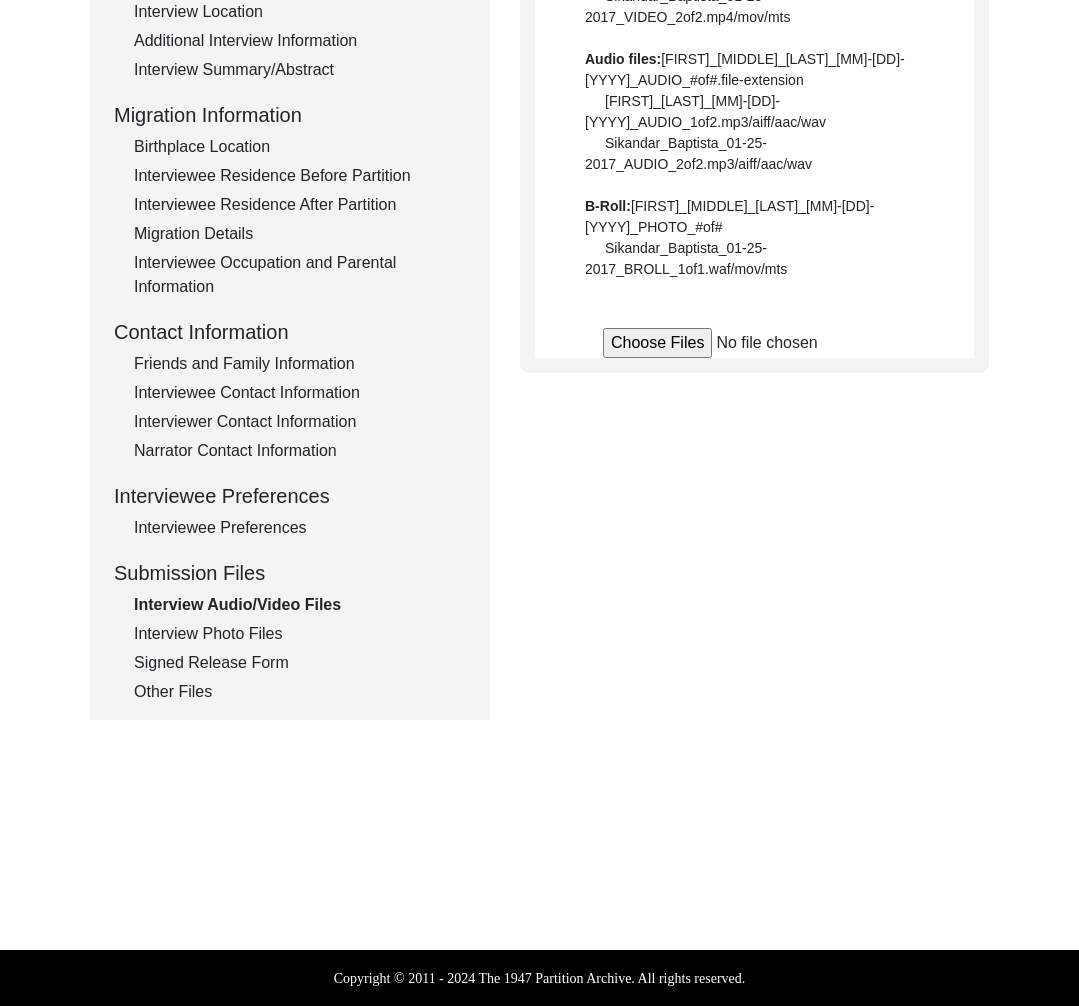 scroll, scrollTop: 609, scrollLeft: 0, axis: vertical 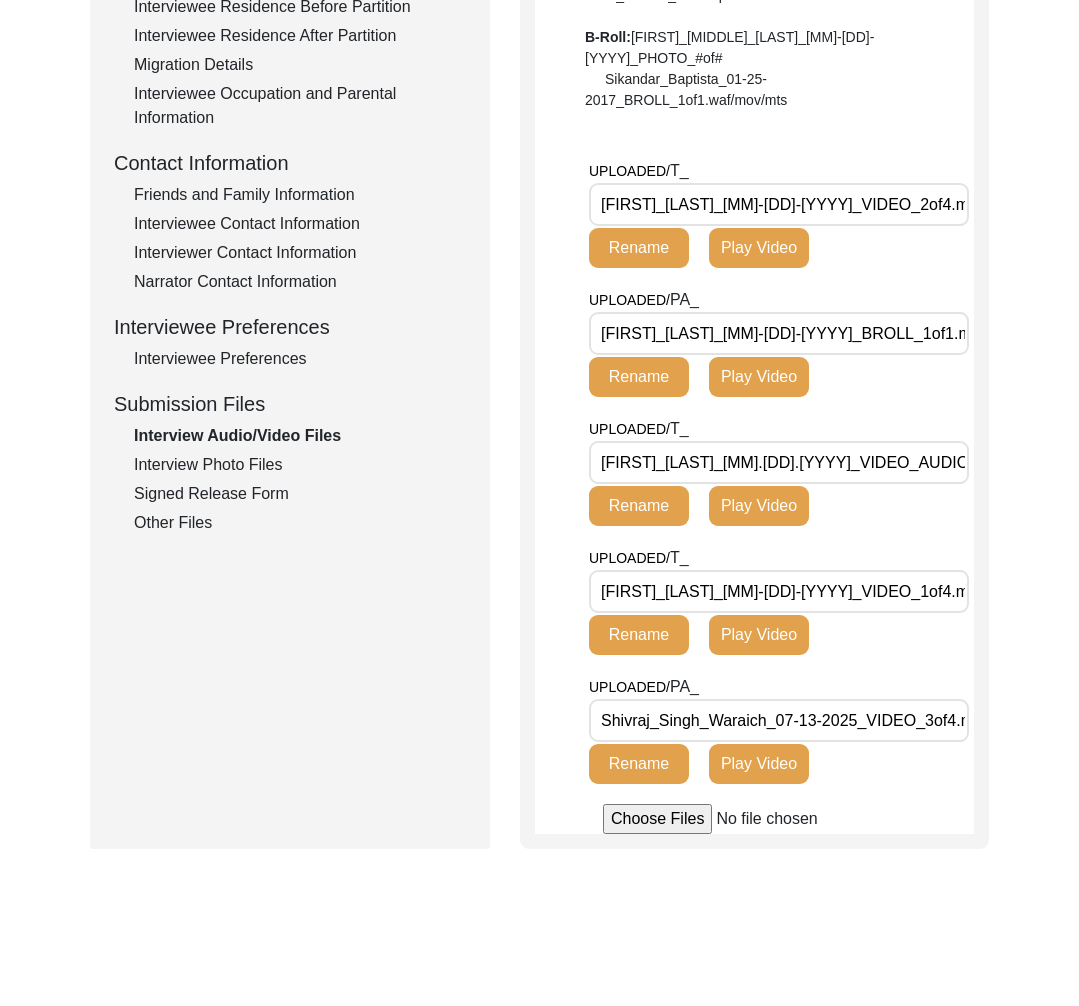 click on "Interview Photo Files" 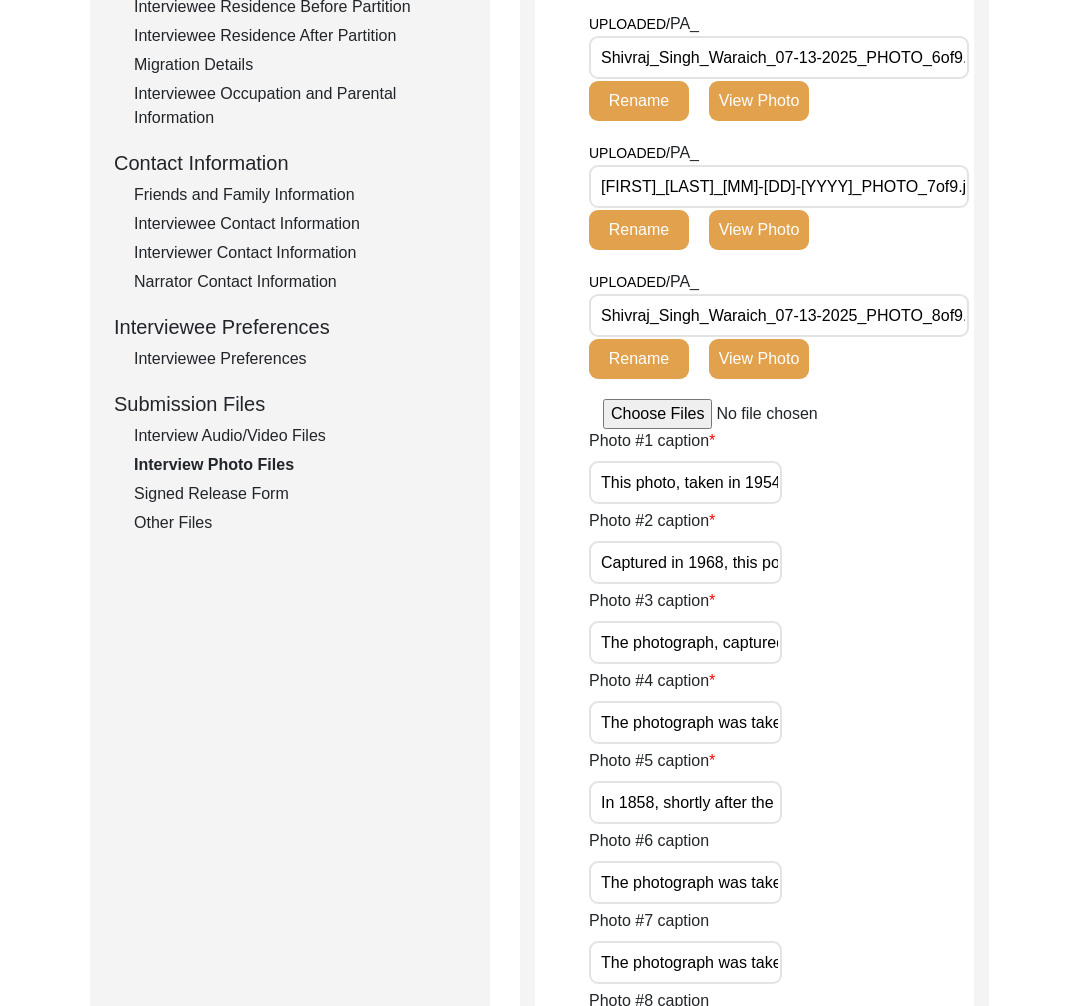click on "Interview Audio/Video Files" 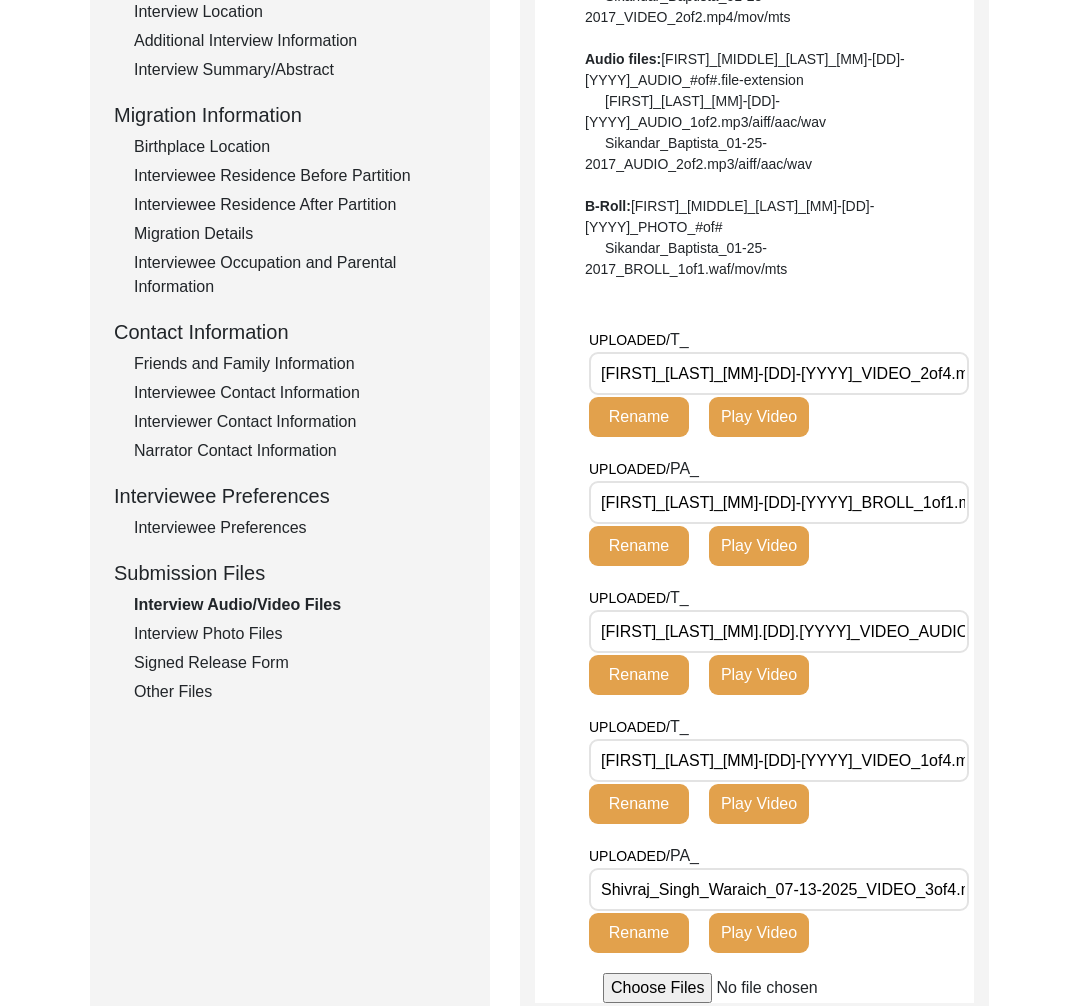 scroll, scrollTop: 609, scrollLeft: 0, axis: vertical 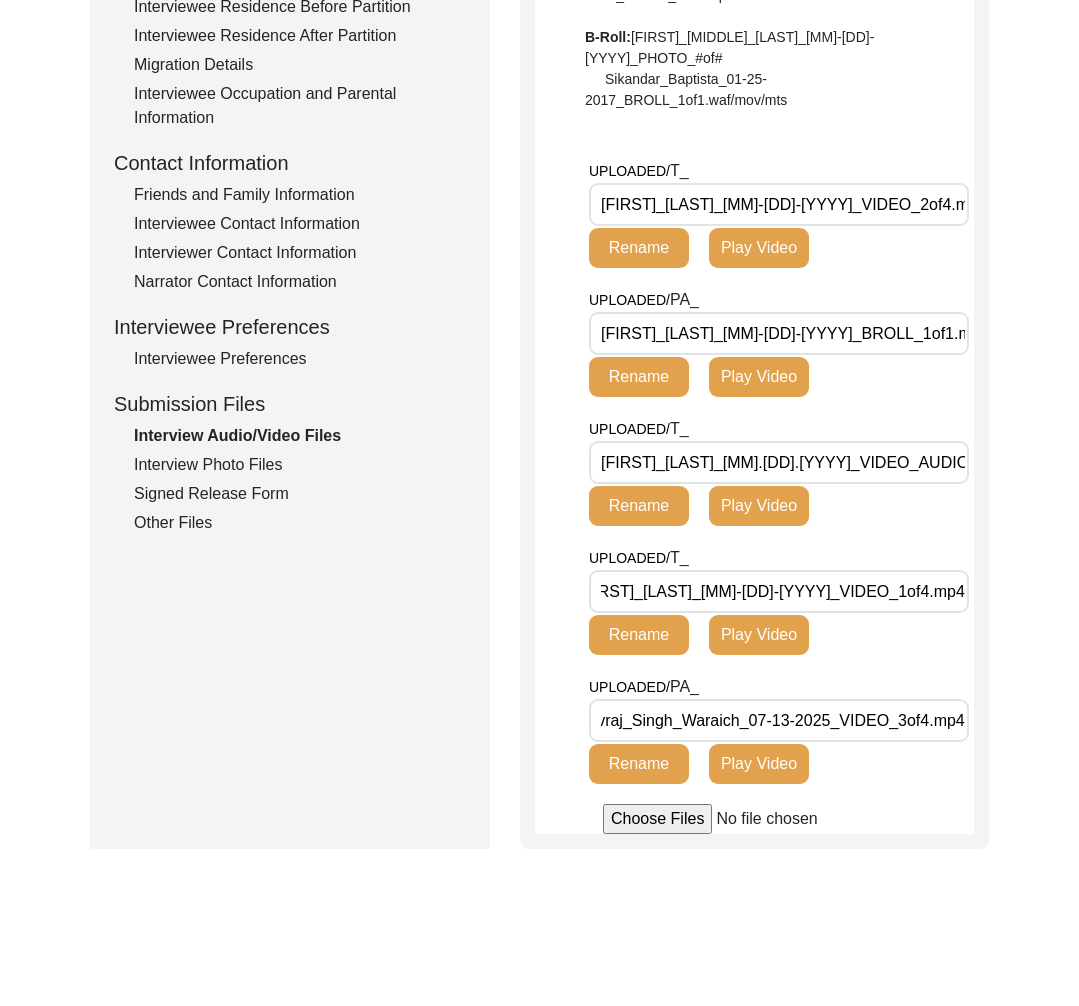 drag, startPoint x: 917, startPoint y: 202, endPoint x: 560, endPoint y: 202, distance: 357 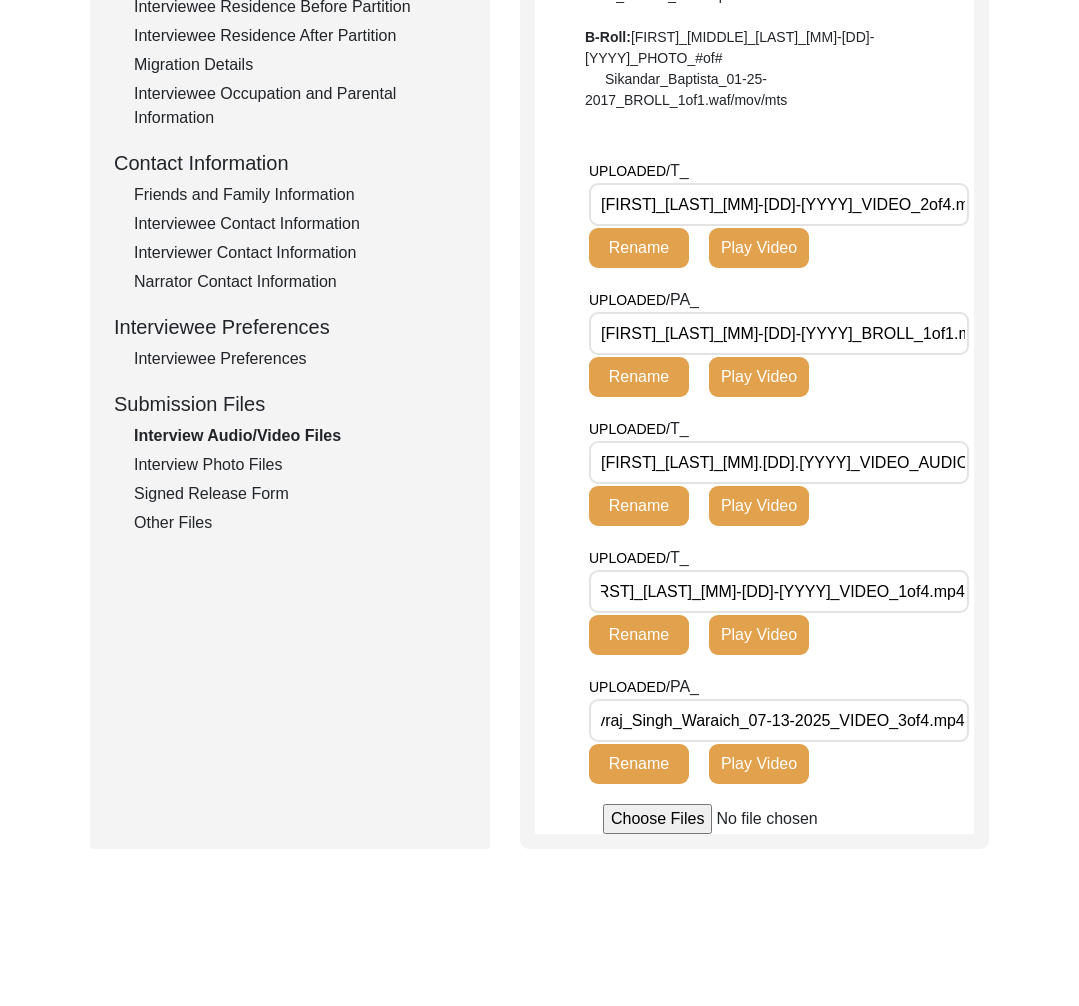 click on "UPLOADED/ T_ [FIRST]_[LAST]_[MM]-[DD]-[YYYY]_VIDEO_2of4.mp4 Rename Play Video UPLOADED/ PA_ [FIRST]_[LAST]_[MM]-[DD]-[YYYY]_BROLL_1of1.mp4 Rename Play Video UPLOADED/ T_ [FIRST]_[LAST]_[MM].[DD].[YYYY]_VIDEO_AUDIO_3of3.mp4 Rename Play Video UPLOADED/ T_ [FIRST]_[LAST]_[MM]-[DD]-[YYYY]_VIDEO_1of4.mp4 Rename Play Video UPLOADED/ PA_ [FIRST]_[LAST]_[MM]-[DD]-[YYYY]_VIDEO_3of4.mp4 Rename Play Video" 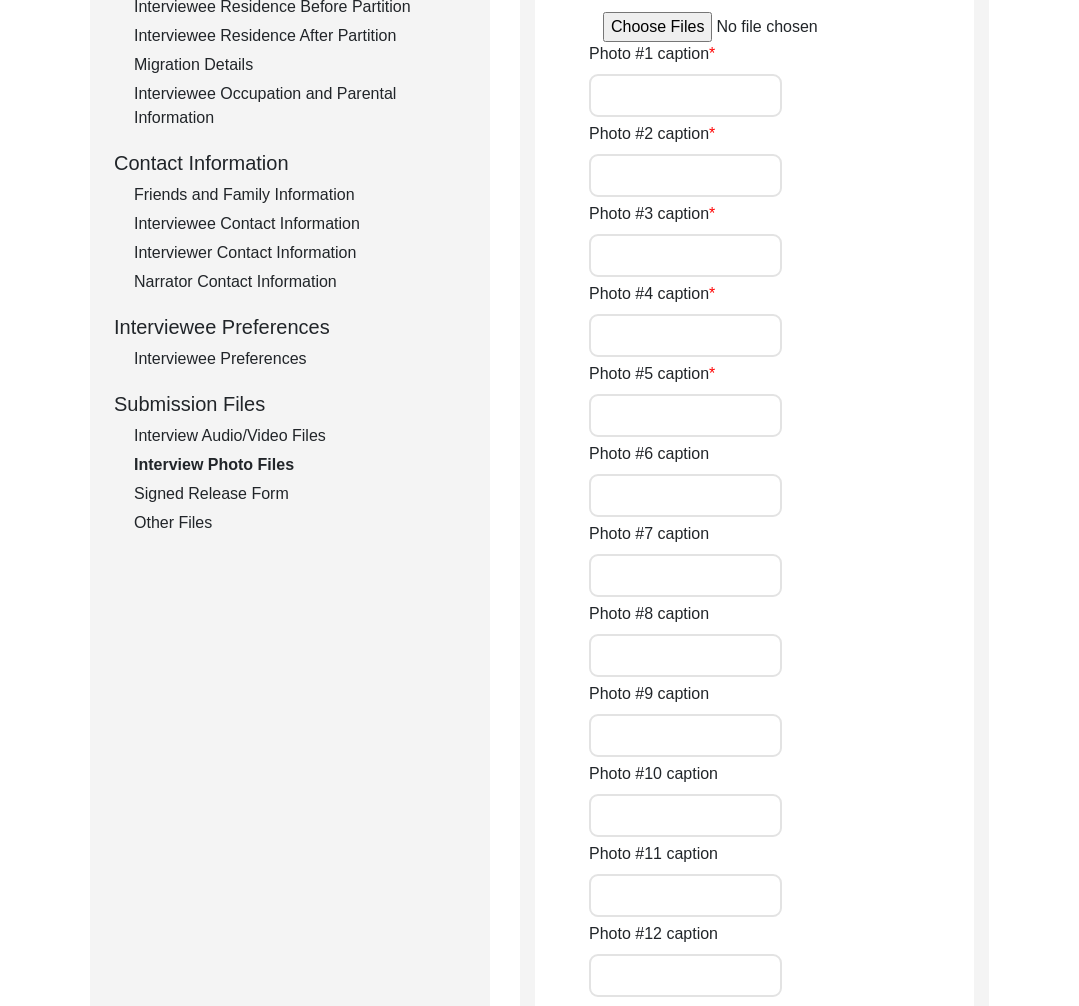 type on "This photo, taken in 1954, shows Shivraj Singh Waraich during his first military training in Jabalpur, Madhya Pradesh, marking the beginning of a remarkable journey which was endowed with unwavering dedication, passion and purpose." 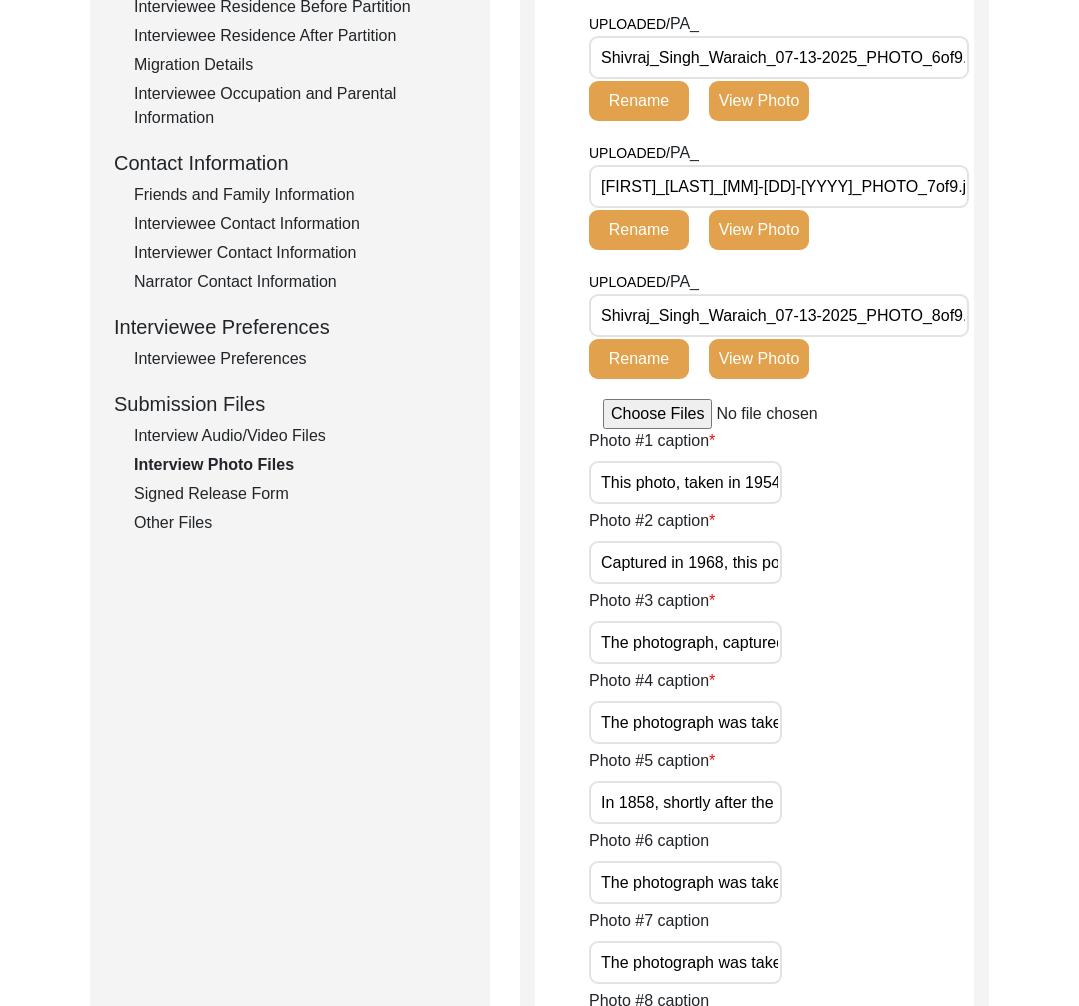 click on "Interview Audio/Video Files" 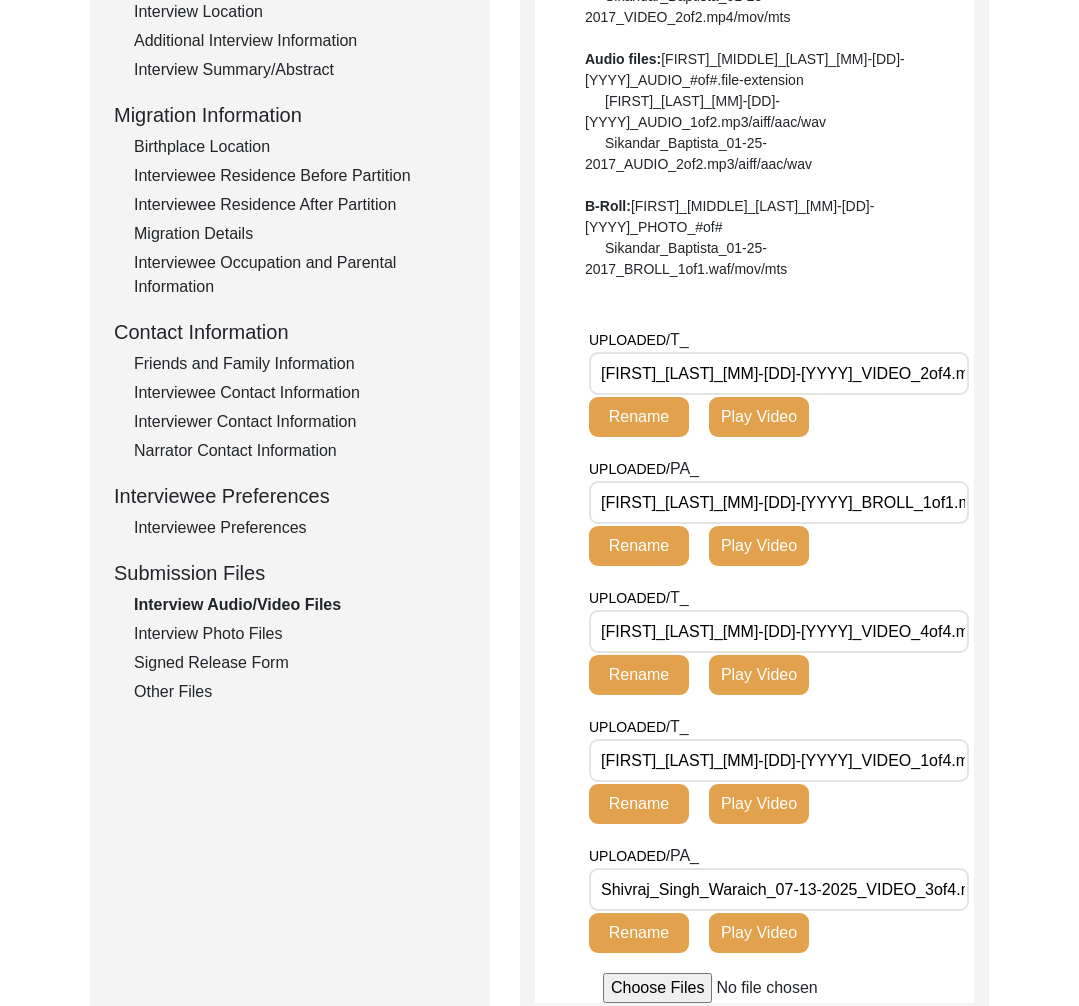 scroll, scrollTop: 609, scrollLeft: 0, axis: vertical 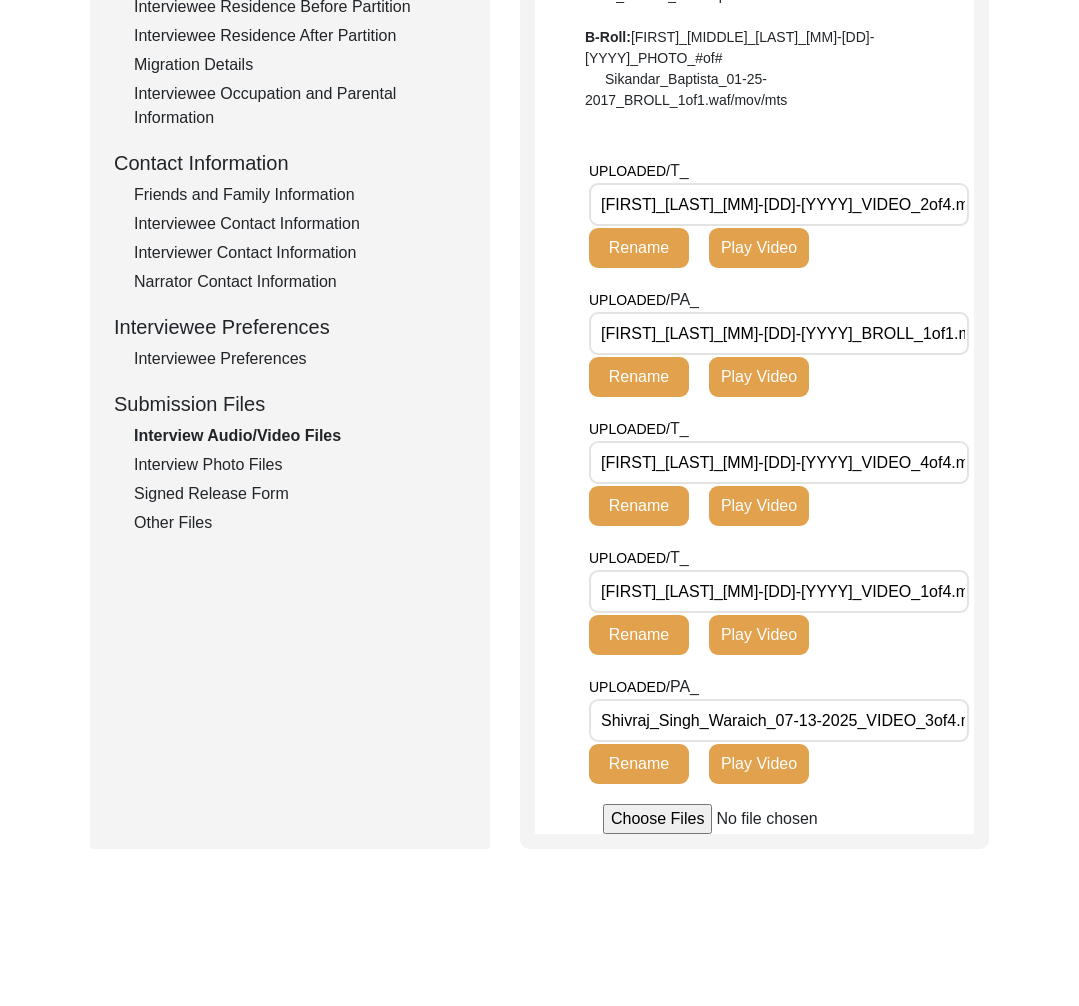 click on "Interview Photo Files" 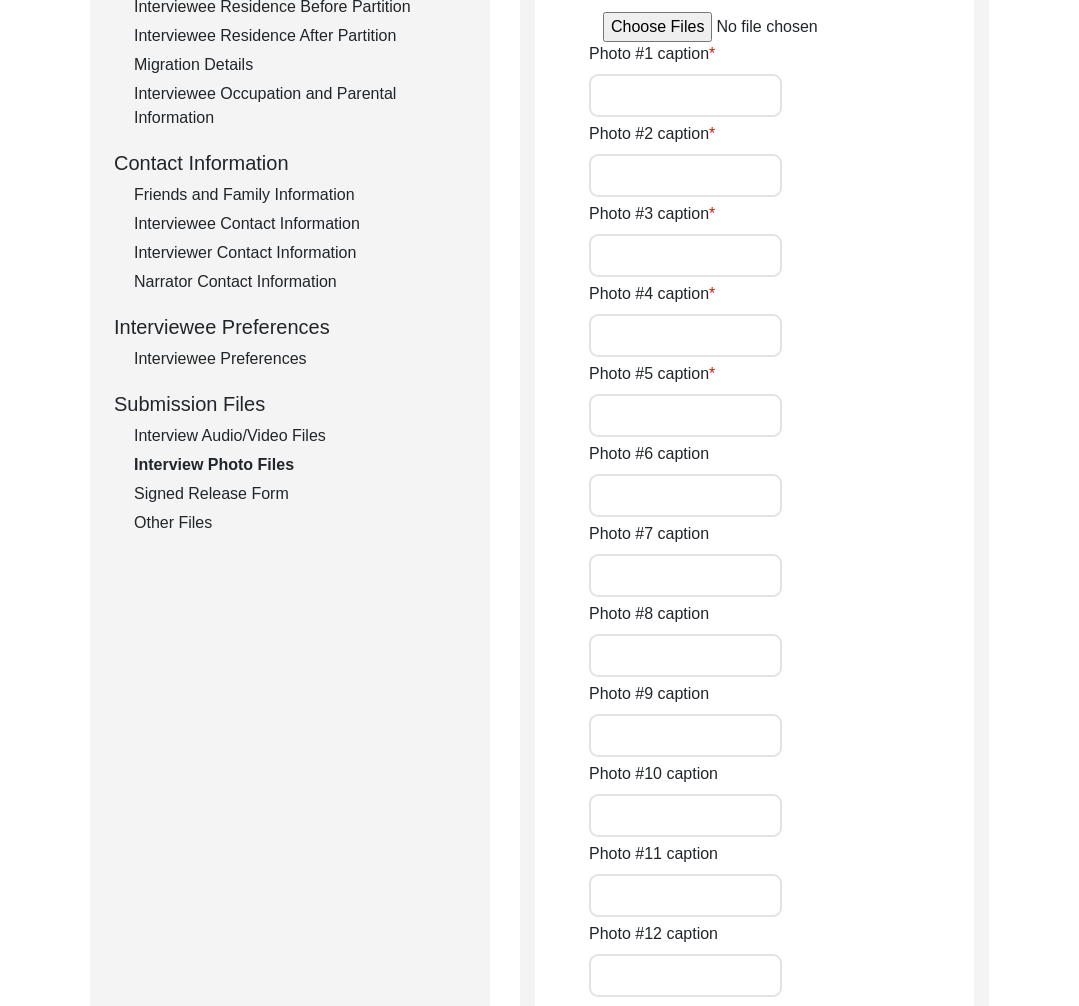 type on "This photo, taken in 1954, shows Shivraj Singh Waraich during his first military training in Jabalpur, Madhya Pradesh, marking the beginning of a remarkable journey which was endowed with unwavering dedication, passion and purpose." 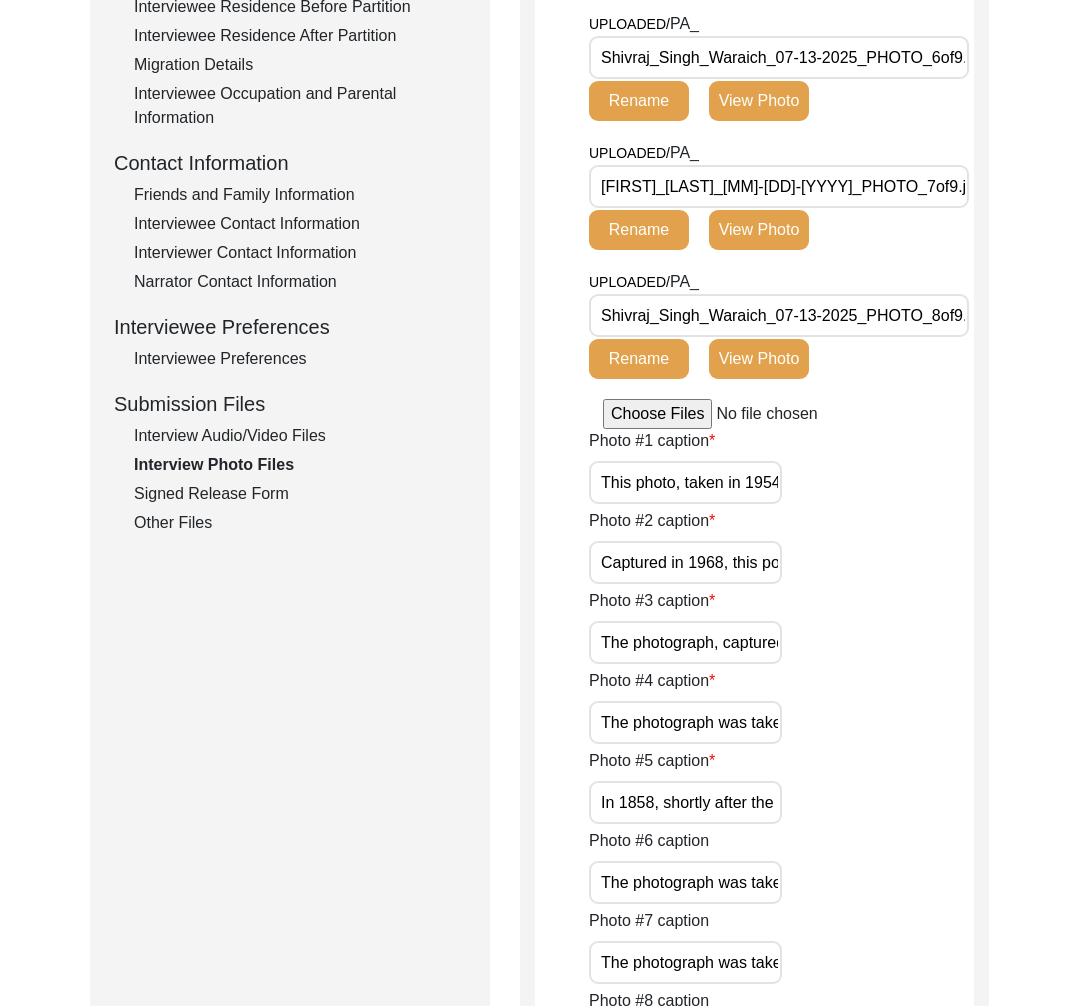 click on "Interview Audio/Video Files" 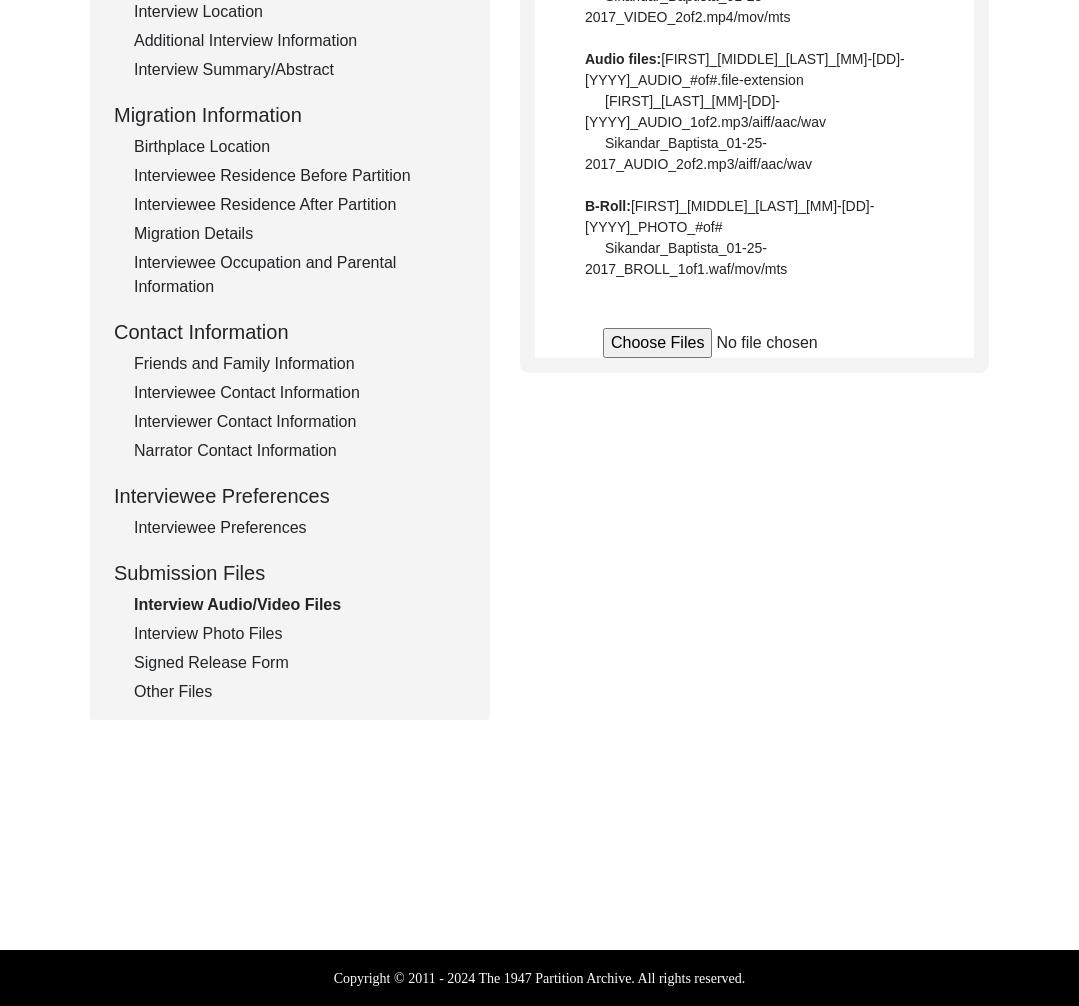 scroll, scrollTop: 609, scrollLeft: 0, axis: vertical 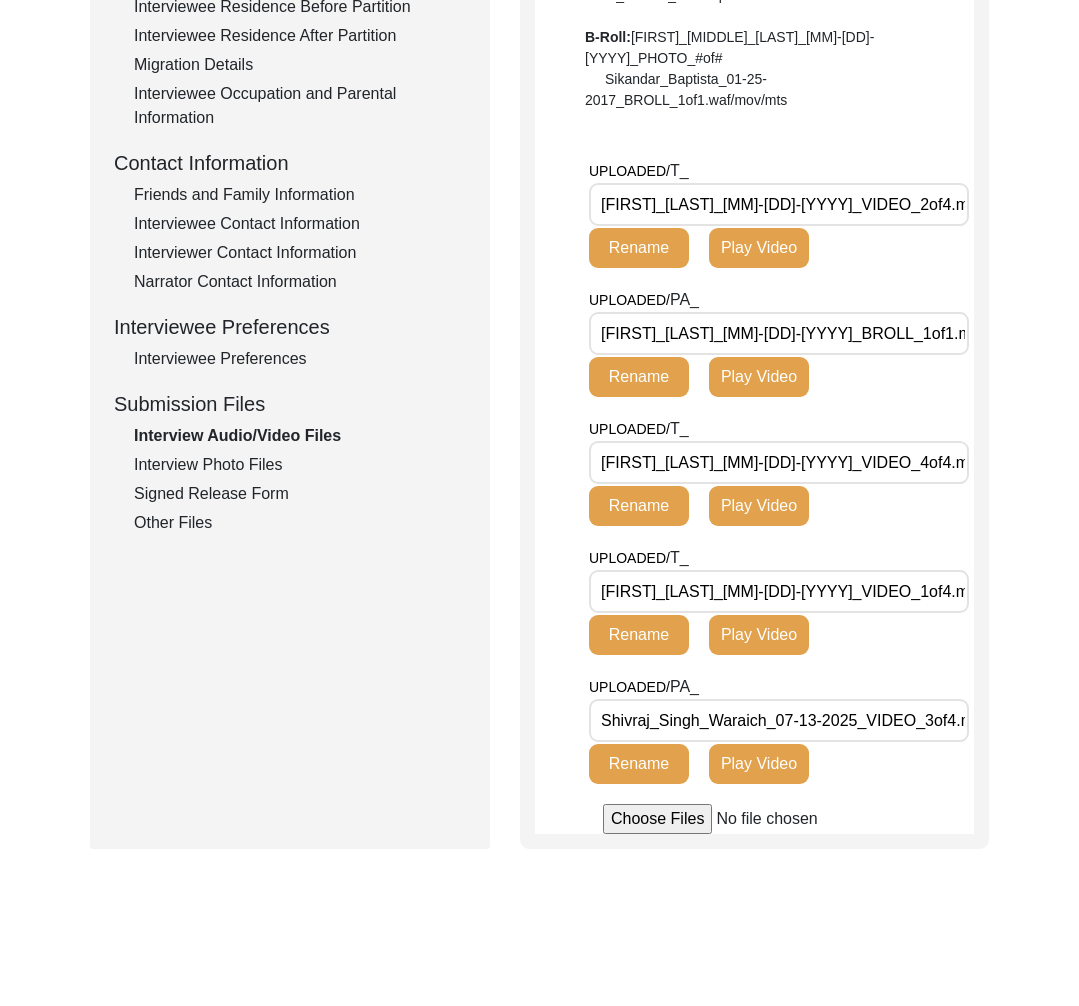 drag, startPoint x: 652, startPoint y: 204, endPoint x: 566, endPoint y: 200, distance: 86.09297 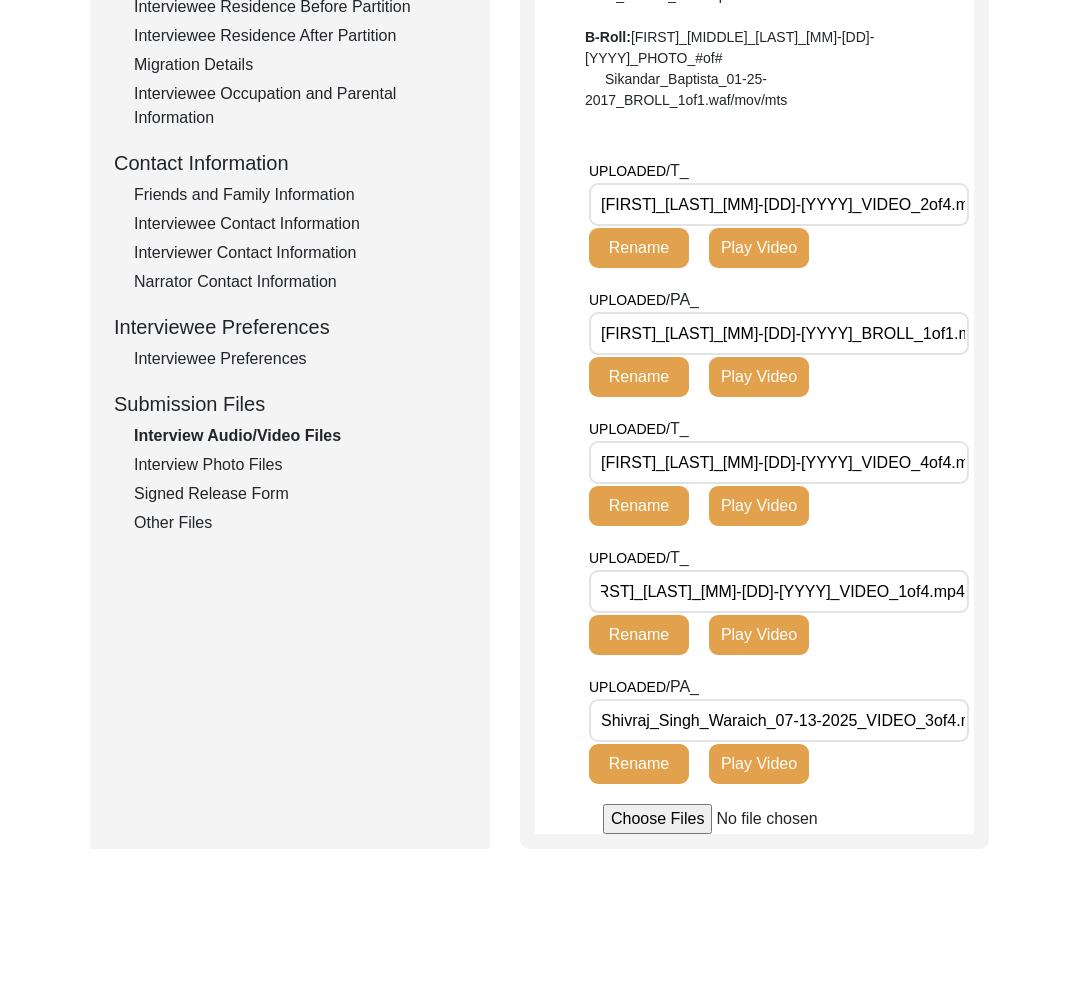 scroll, scrollTop: 0, scrollLeft: 27, axis: horizontal 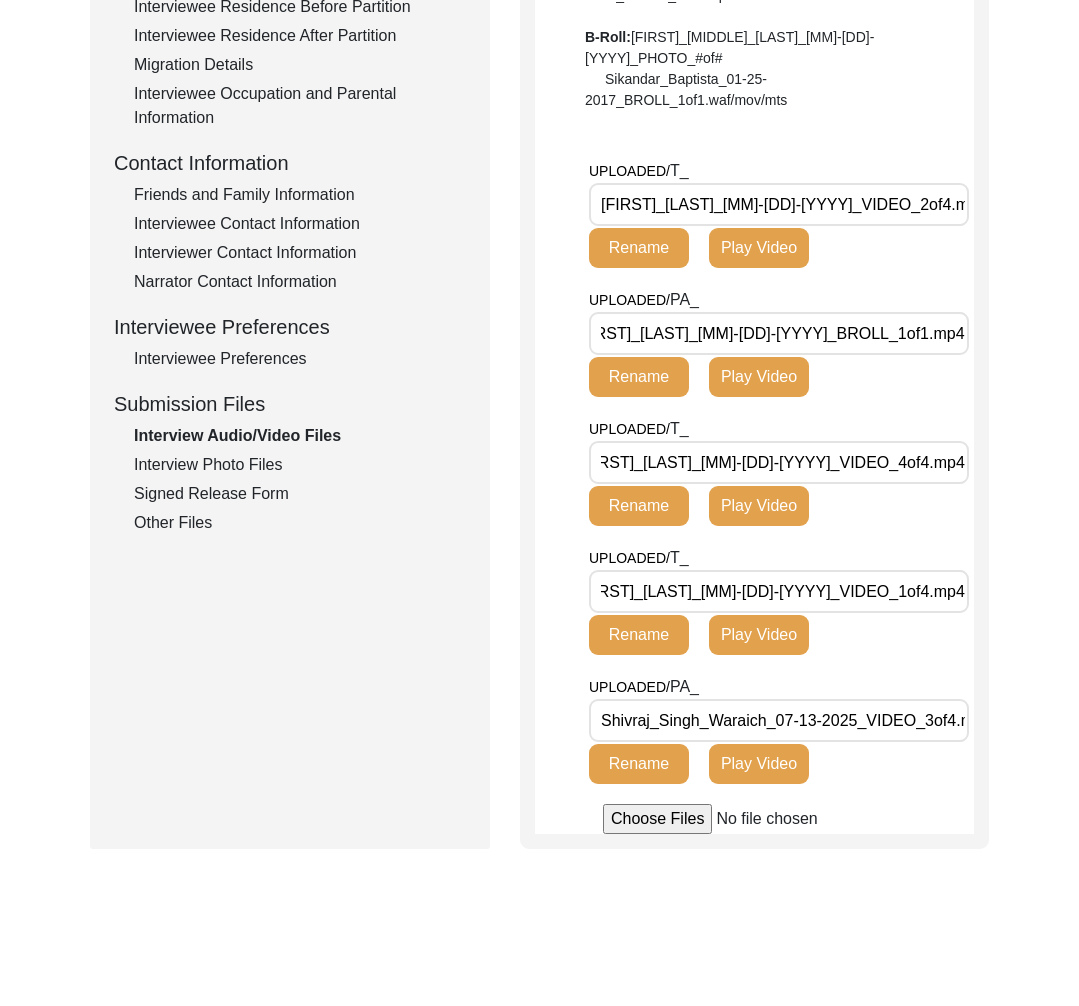 click on "[FIRST]_[LAST]_[MM]-[DD]-[YYYY]_VIDEO_1of4.mp4" at bounding box center (779, 591) 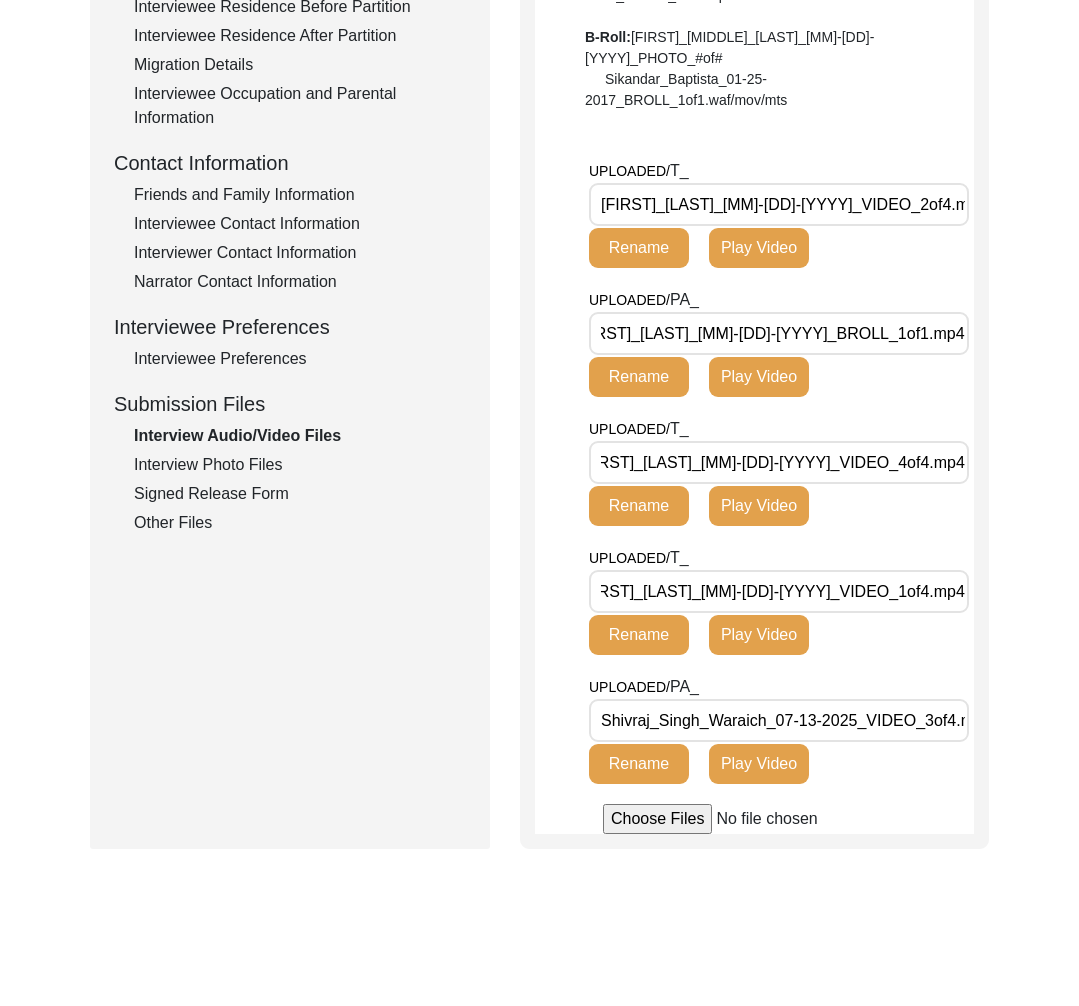 scroll, scrollTop: 0, scrollLeft: 0, axis: both 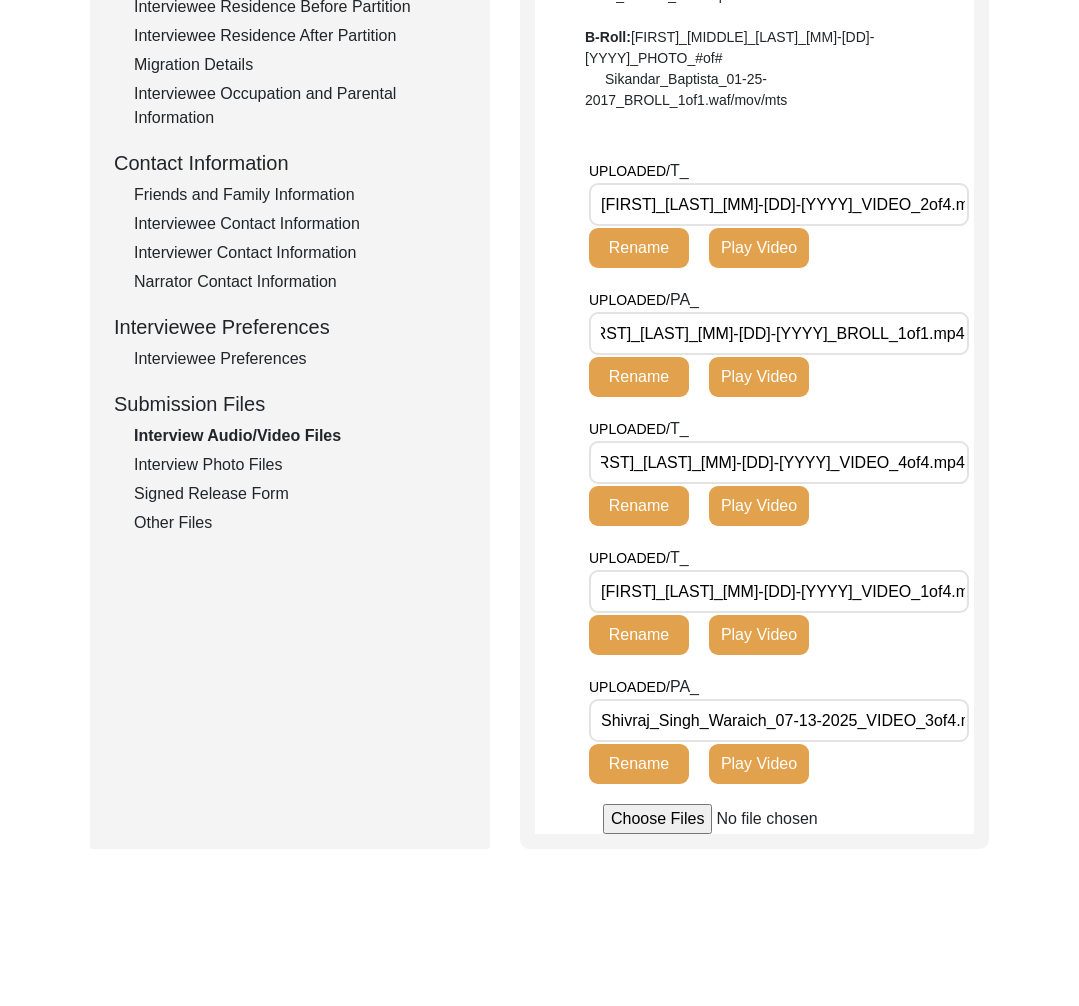 click on "Interview Photo Files" 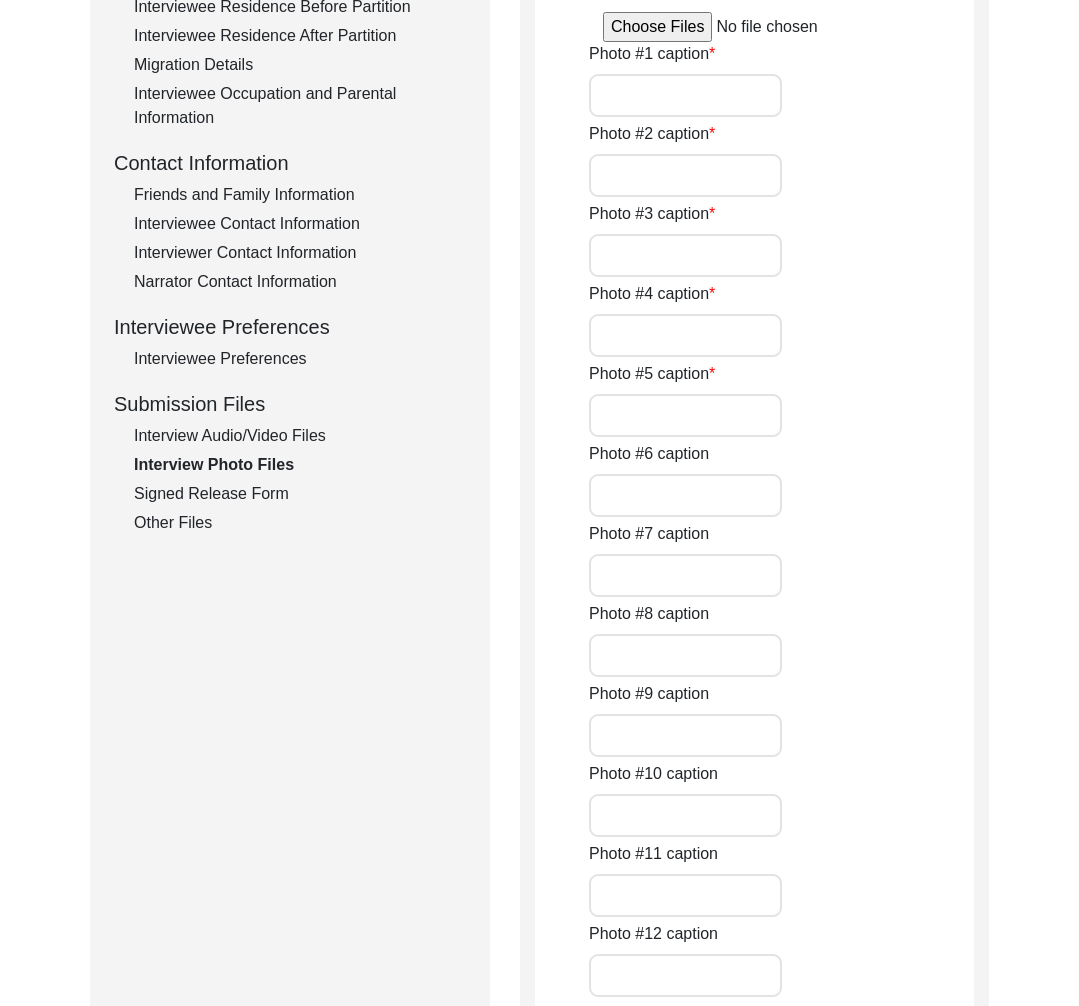 type on "This photo, taken in 1954, shows Shivraj Singh Waraich during his first military training in Jabalpur, Madhya Pradesh, marking the beginning of a remarkable journey which was endowed with unwavering dedication, passion and purpose." 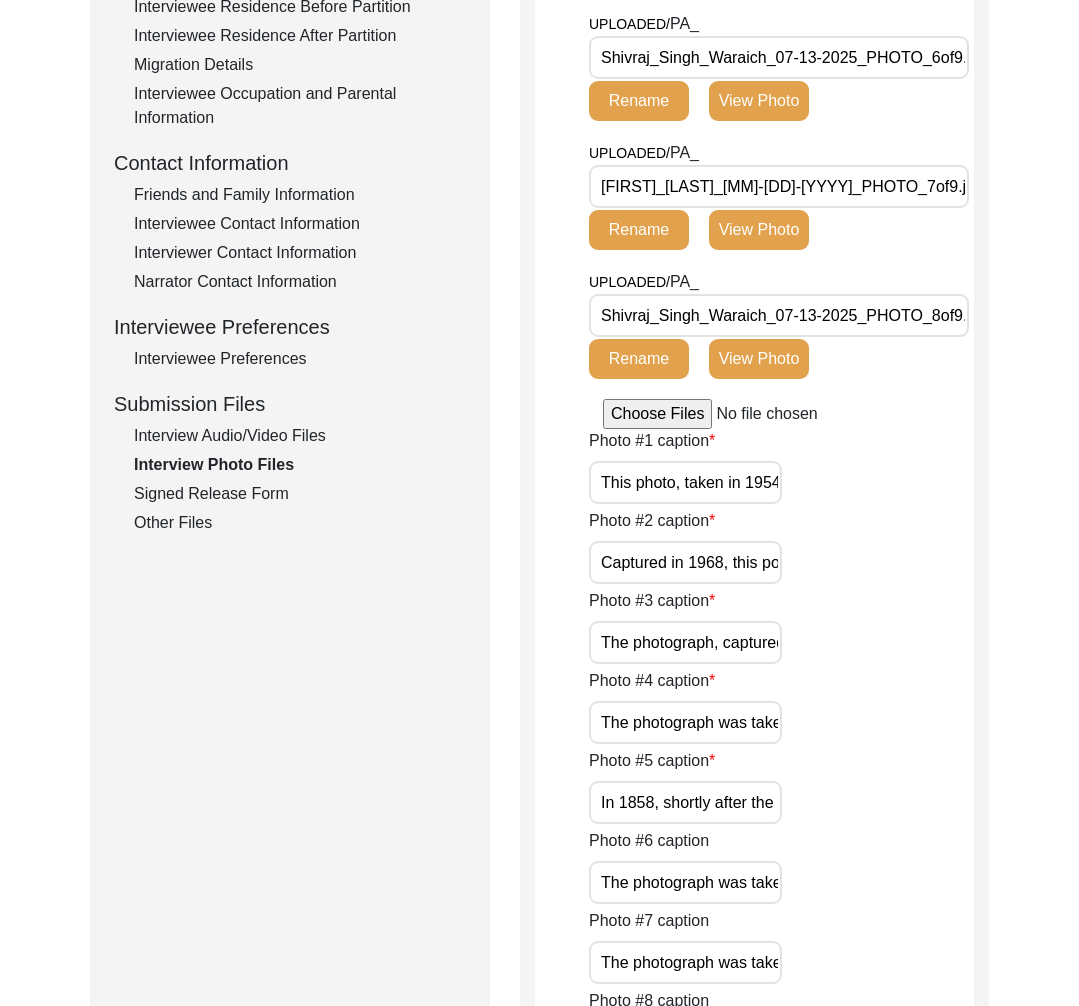click on "Interview Audio/Video Files" 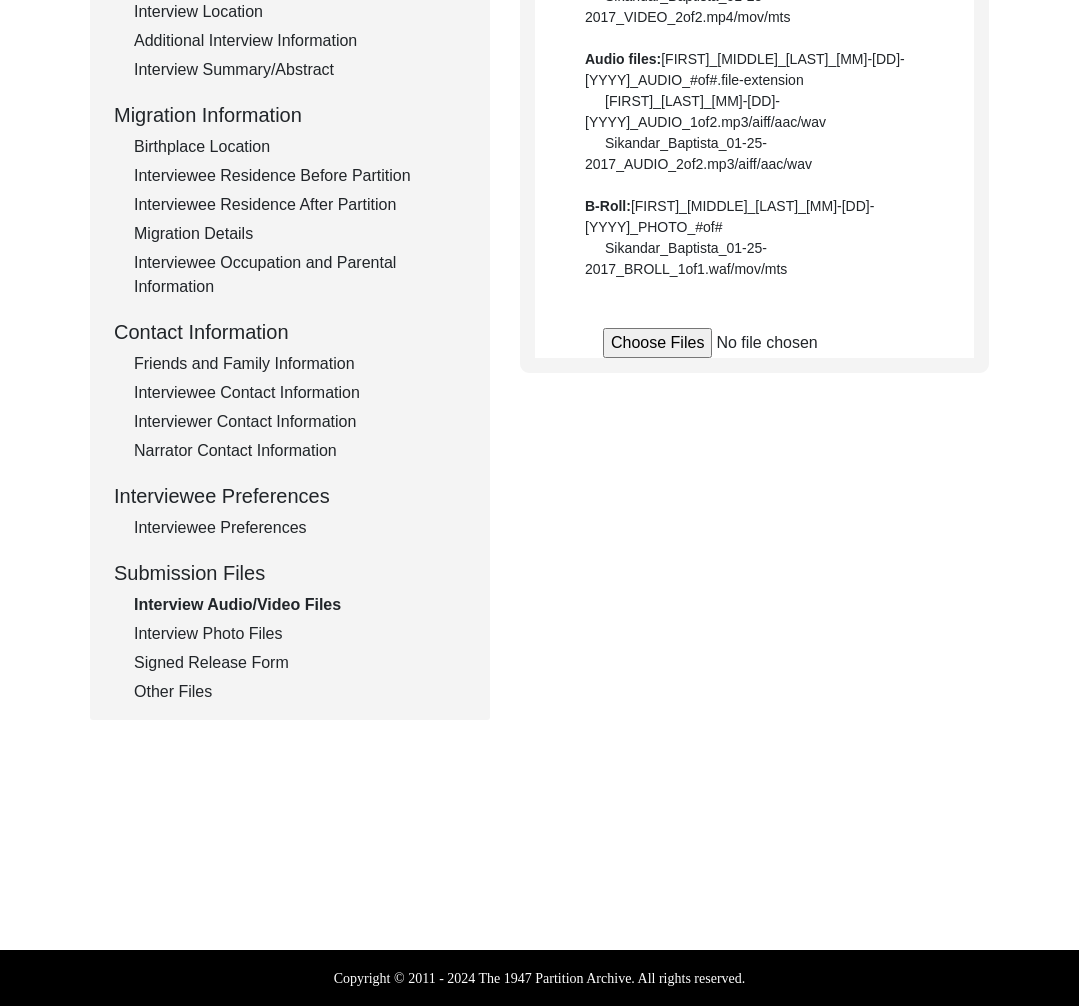 scroll, scrollTop: 609, scrollLeft: 0, axis: vertical 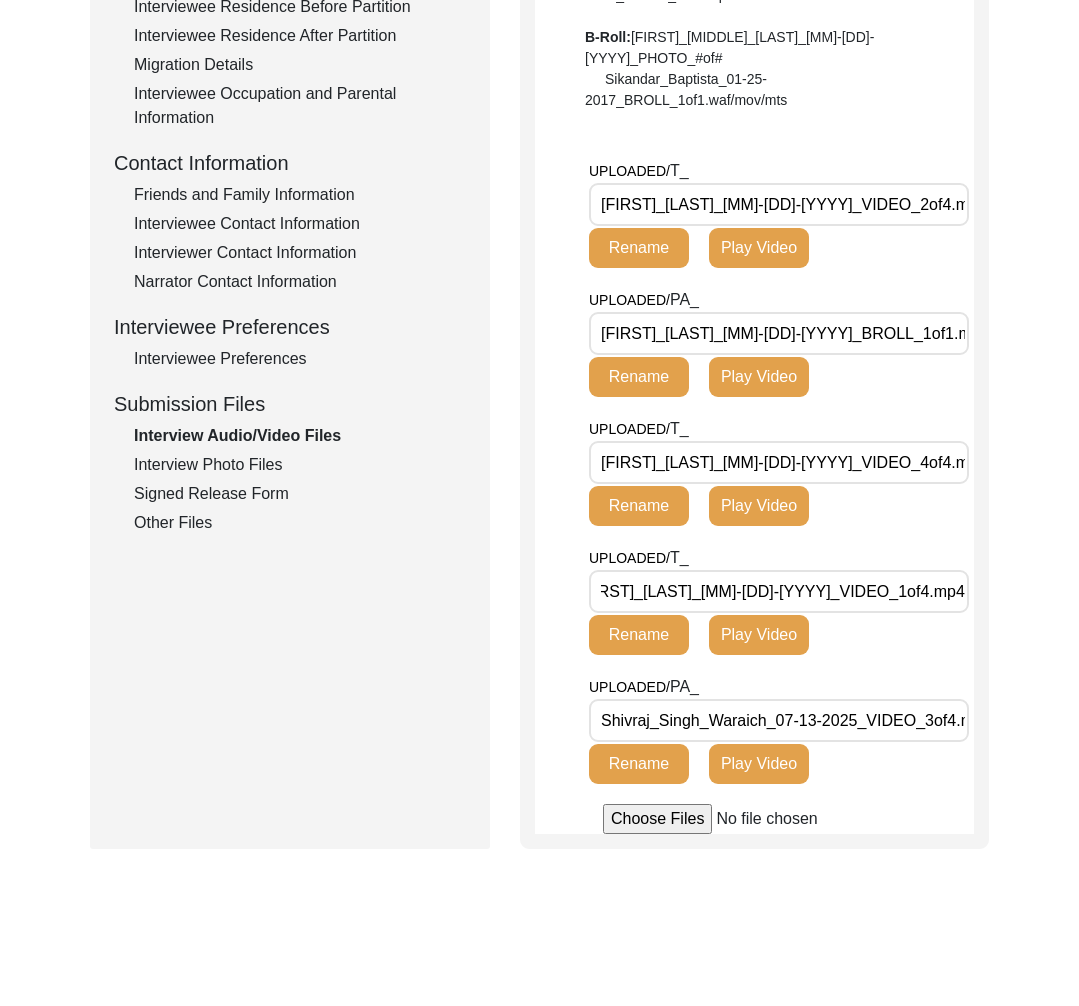 click on "Play Video" 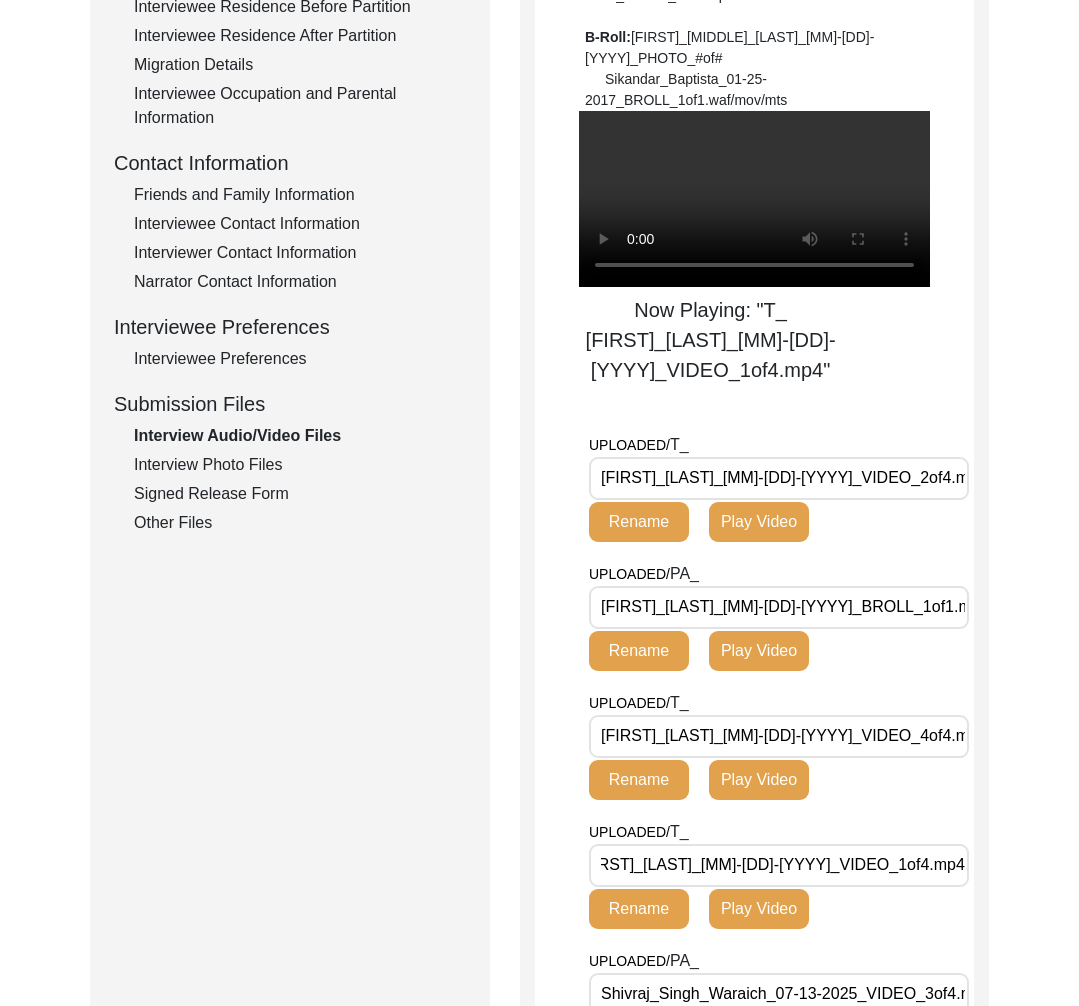 click on "UPLOADED/ T_ [FIRST]_[LAST]_[MM]-[DD]-[YYYY]_VIDEO_2of4.mp4 Rename Play Video" 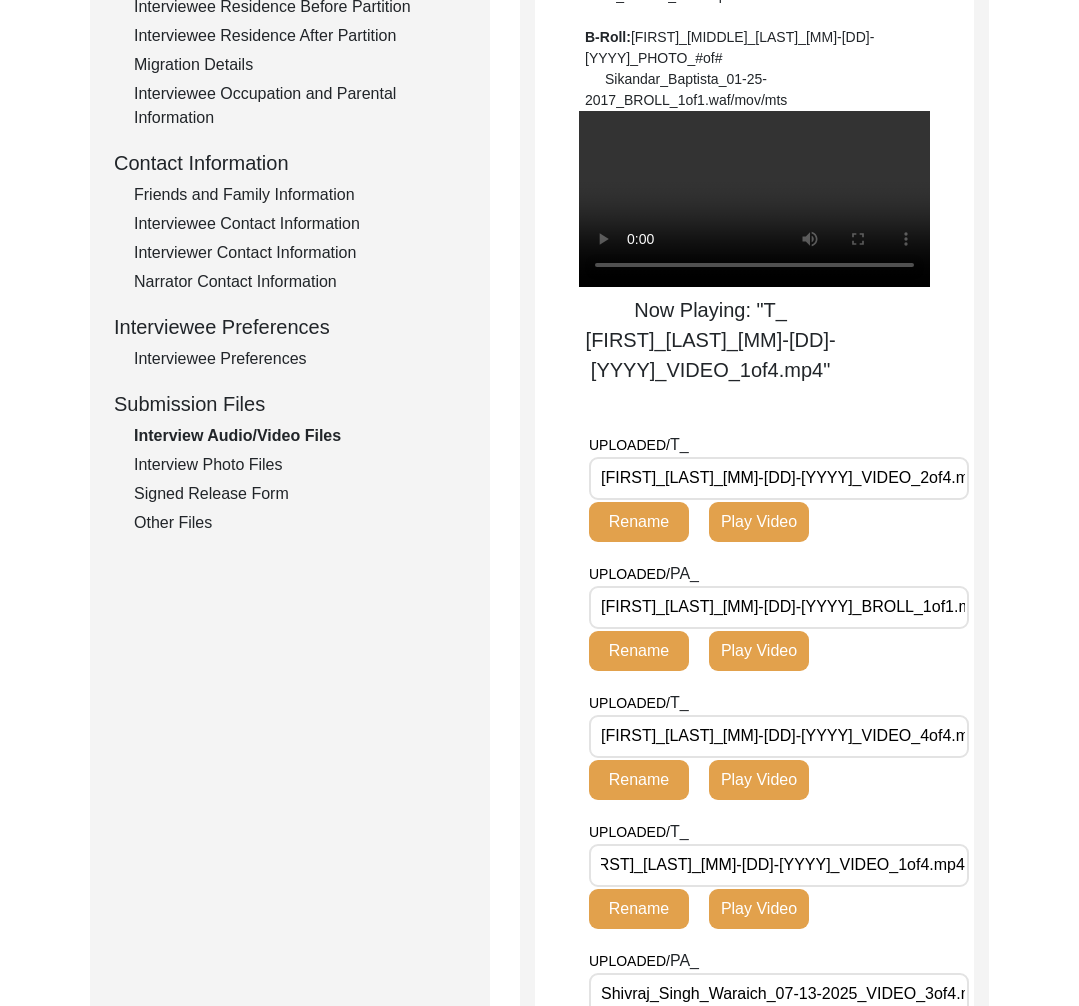 scroll, scrollTop: 819, scrollLeft: 0, axis: vertical 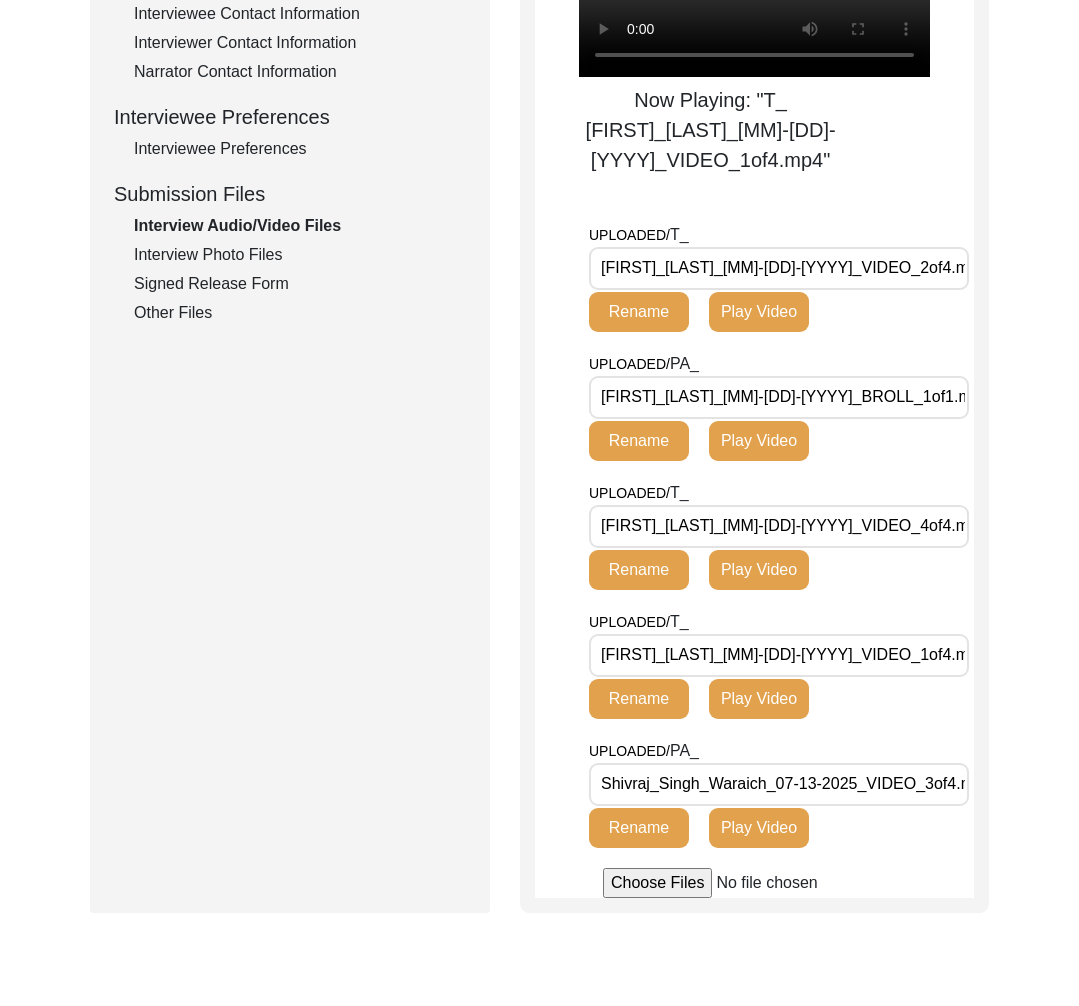 drag, startPoint x: 930, startPoint y: 652, endPoint x: 540, endPoint y: 656, distance: 390.0205 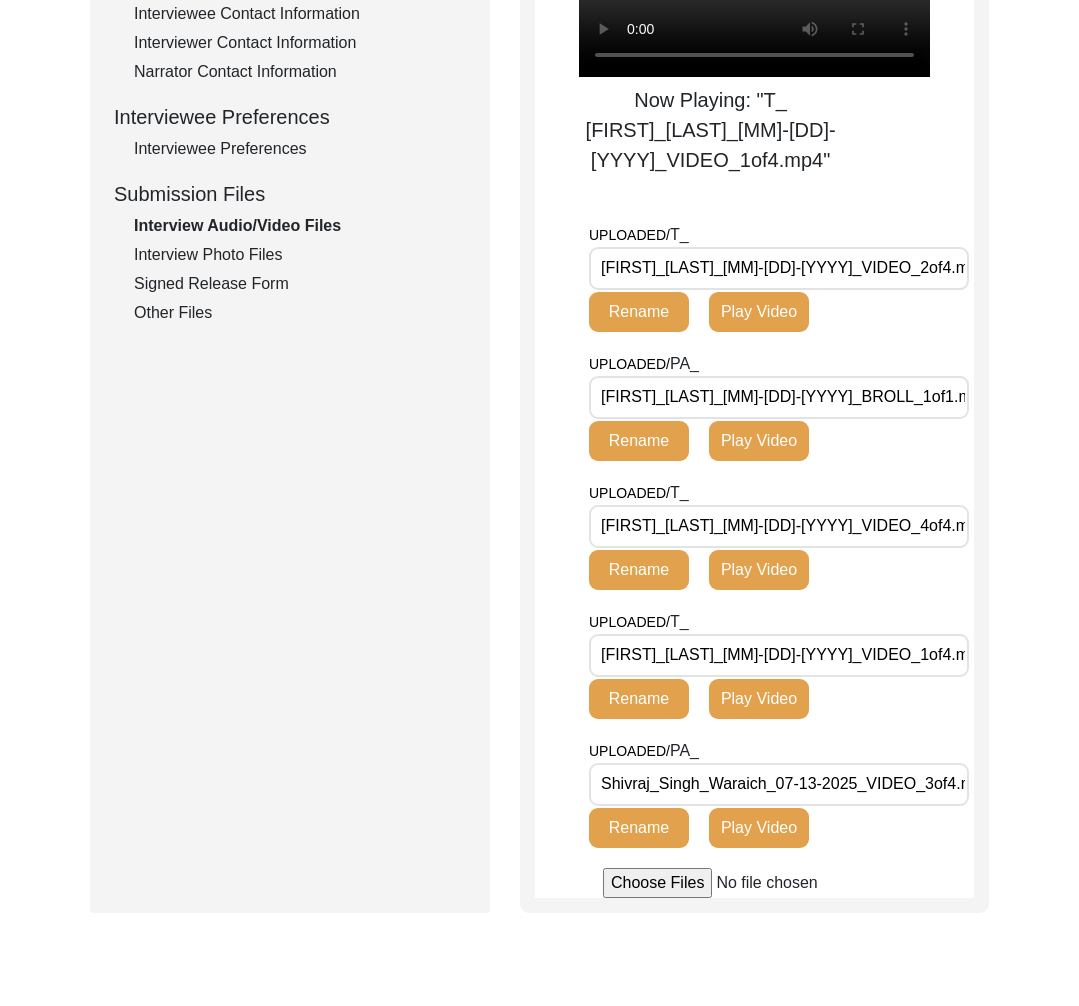 drag, startPoint x: 222, startPoint y: 247, endPoint x: 231, endPoint y: 236, distance: 14.21267 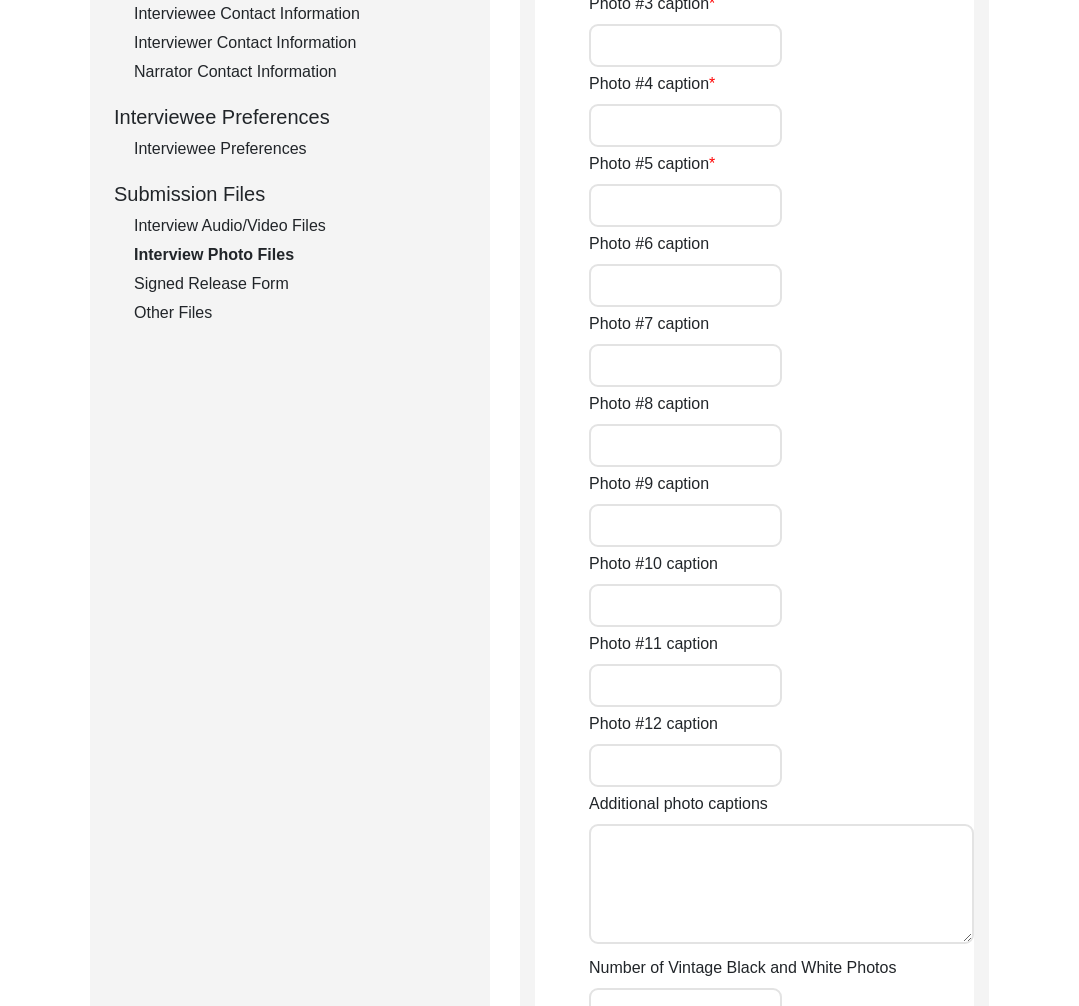 type on "This photo, taken in 1954, shows Shivraj Singh Waraich during his first military training in Jabalpur, Madhya Pradesh, marking the beginning of a remarkable journey which was endowed with unwavering dedication, passion and purpose." 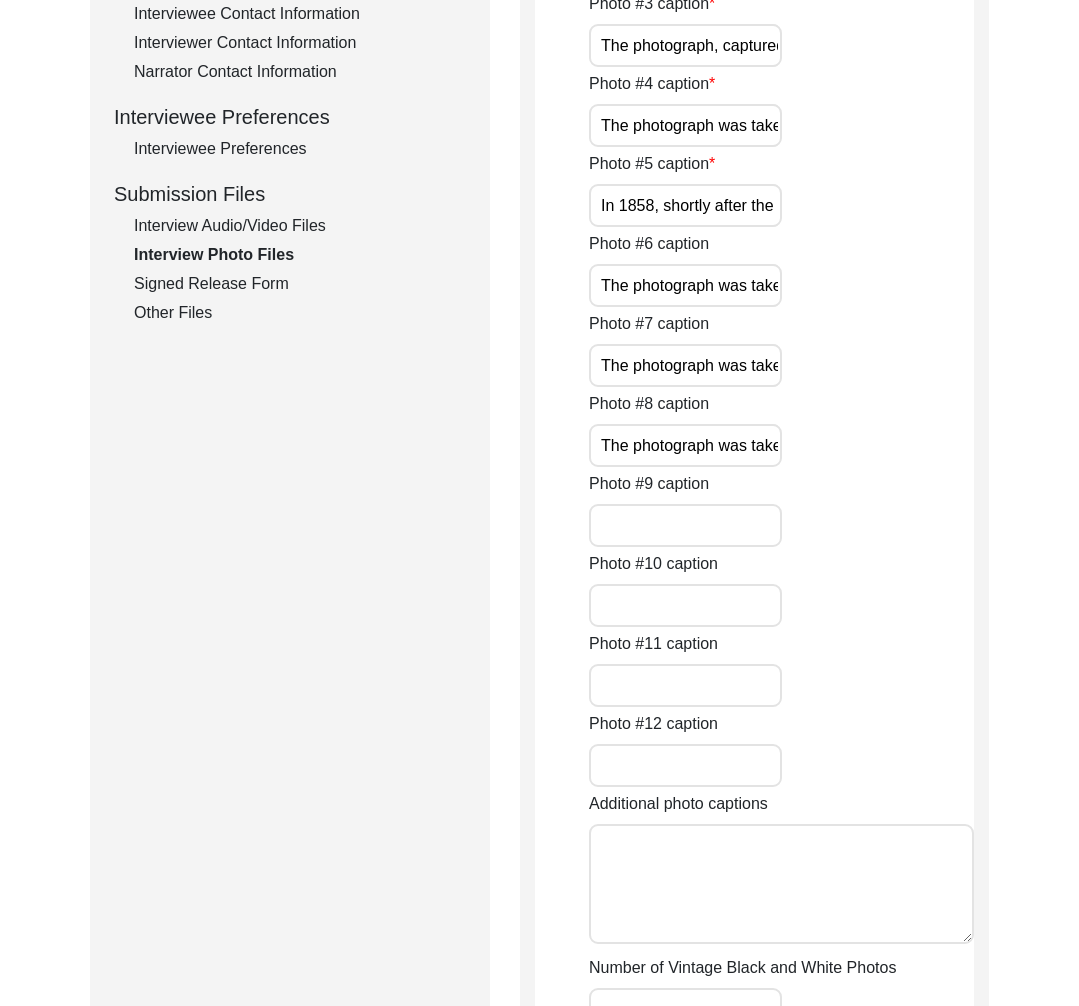 click on "Interview Audio/Video Files" 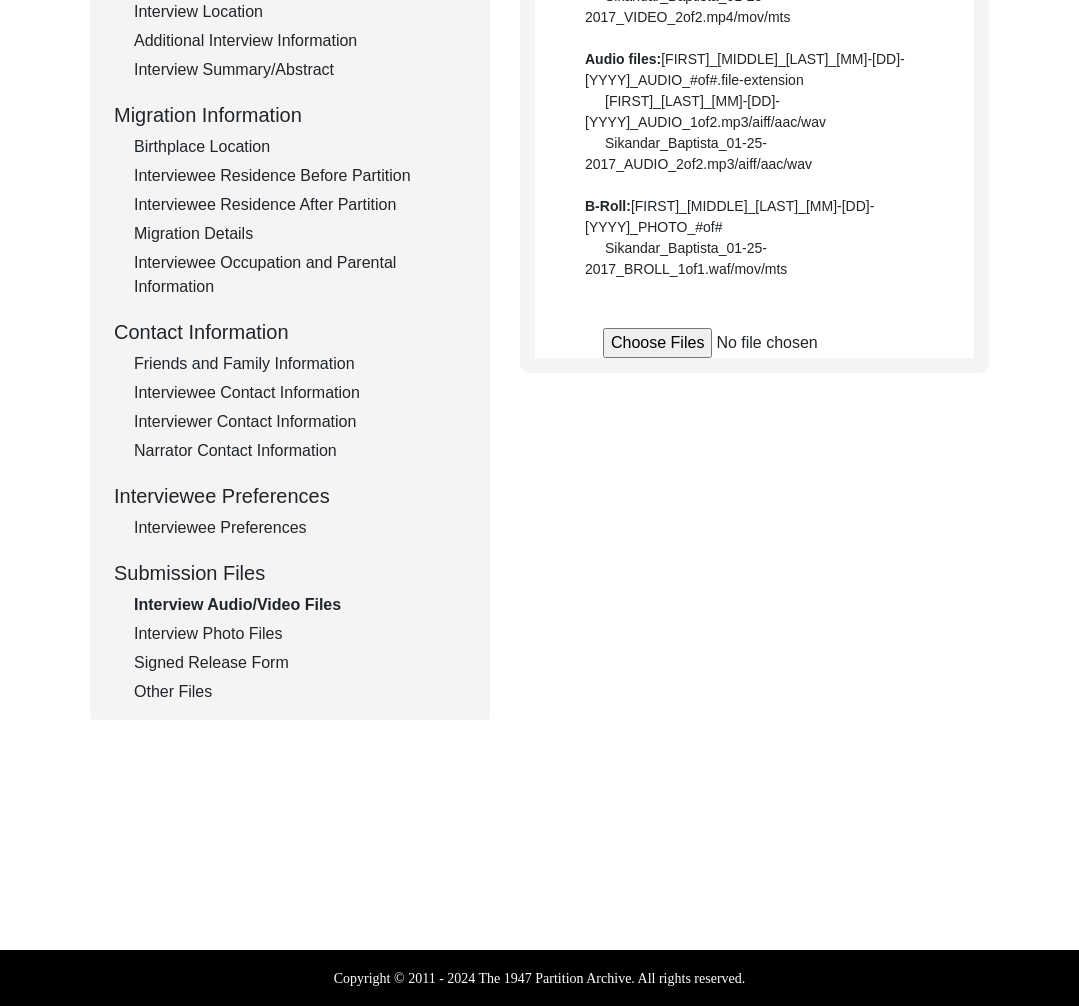 scroll, scrollTop: 738, scrollLeft: 0, axis: vertical 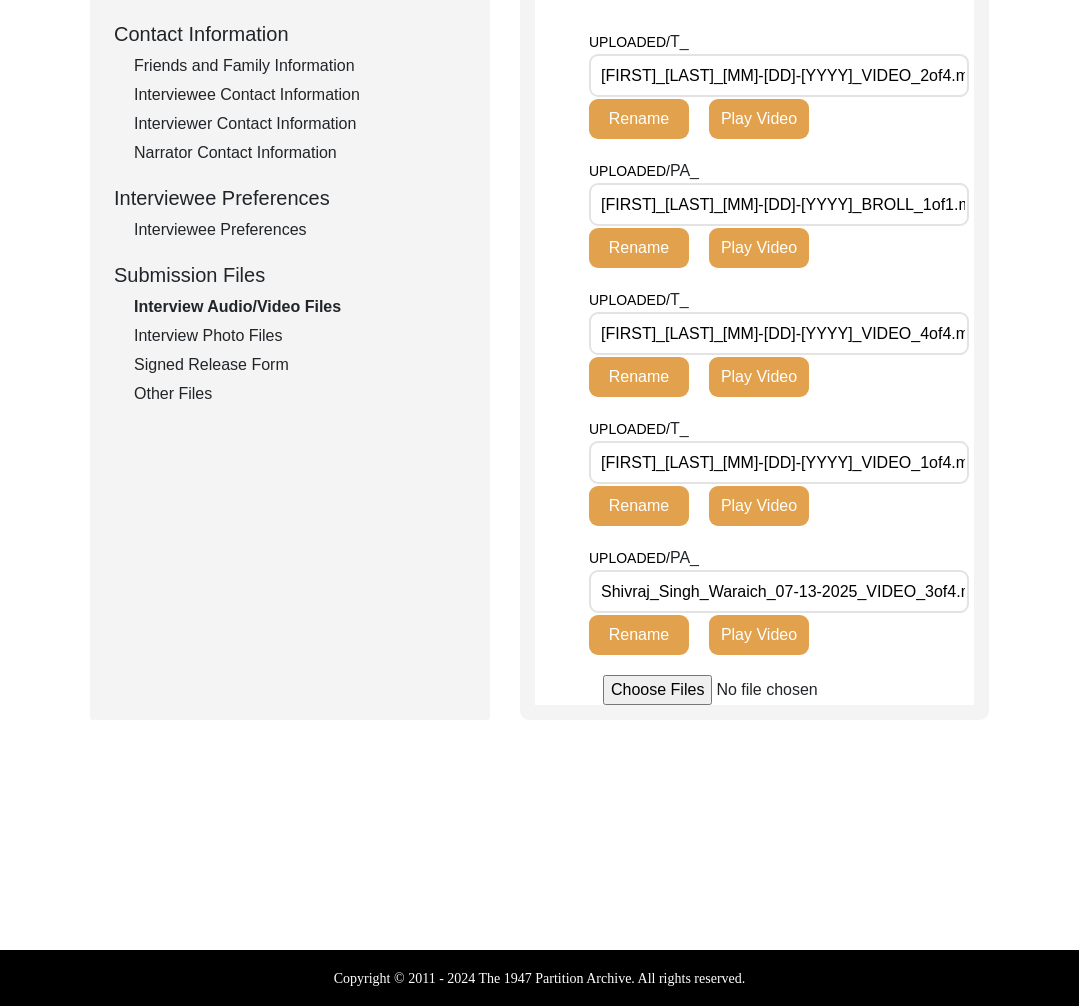 click on "Interview Photo Files" 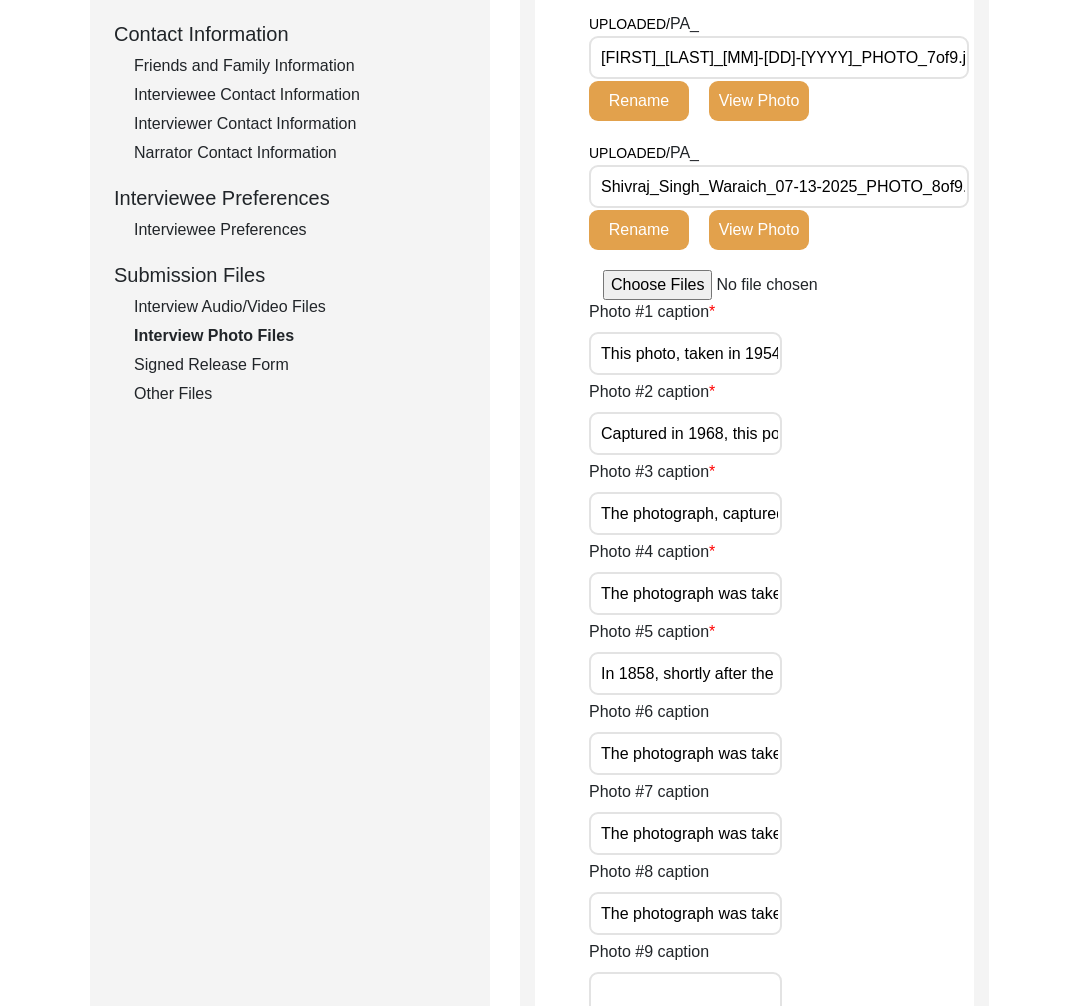 click on "Interview Audio/Video Files" 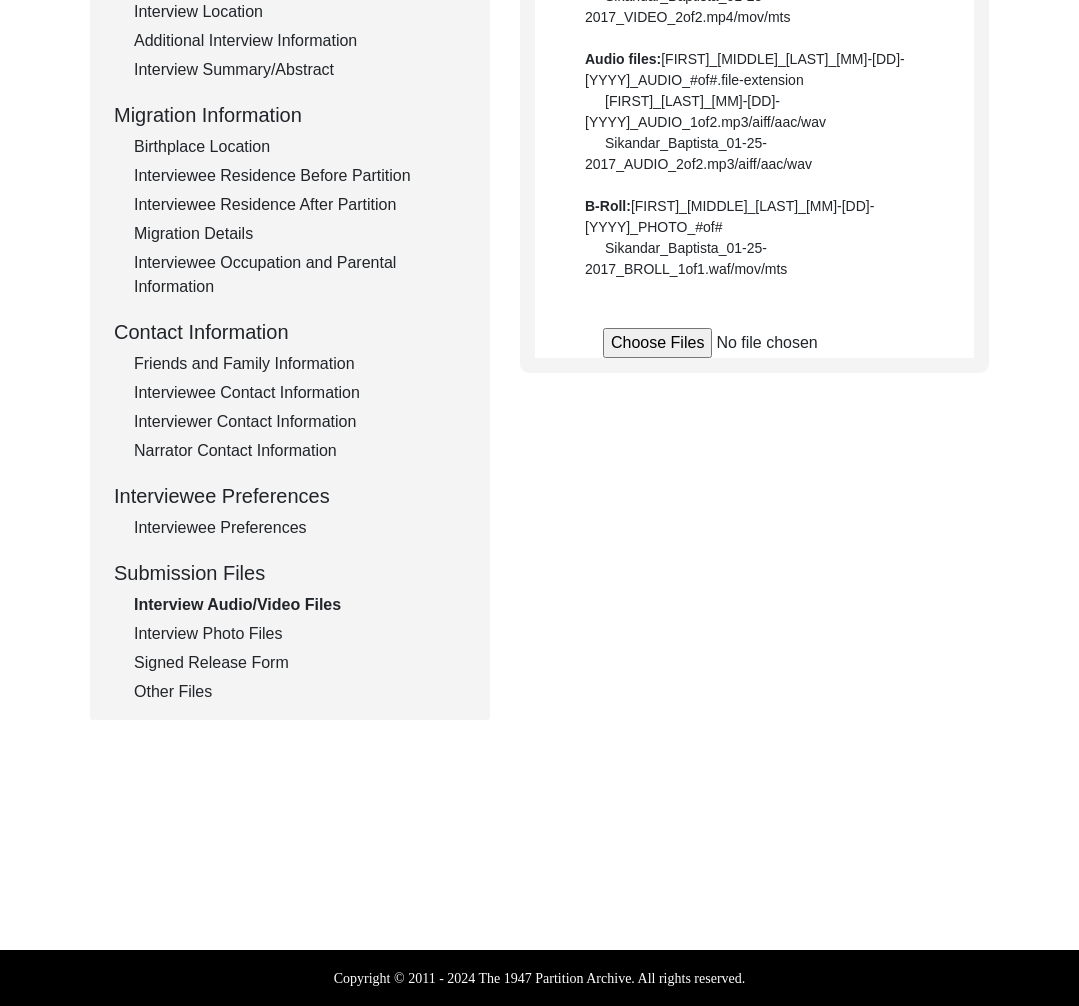 scroll, scrollTop: 738, scrollLeft: 0, axis: vertical 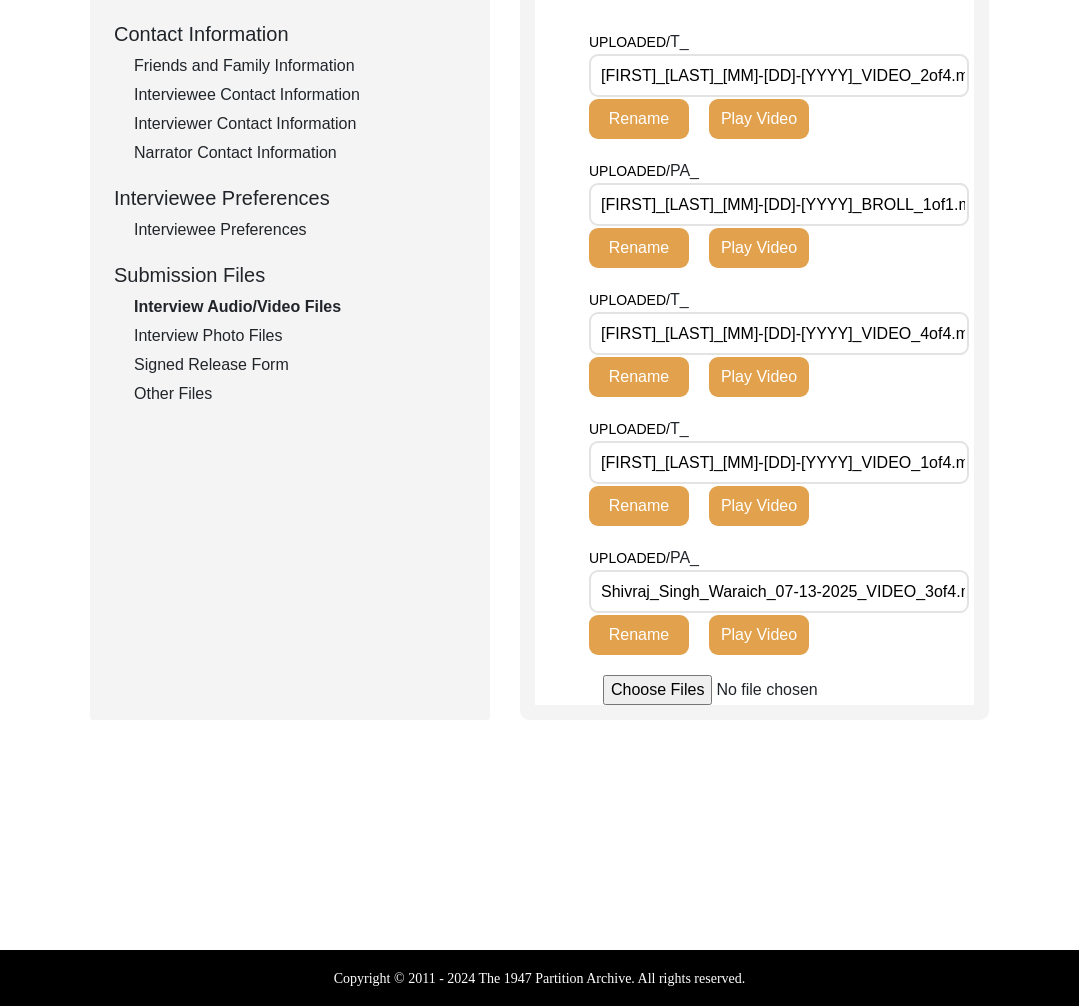click on "Interview Photo Files" 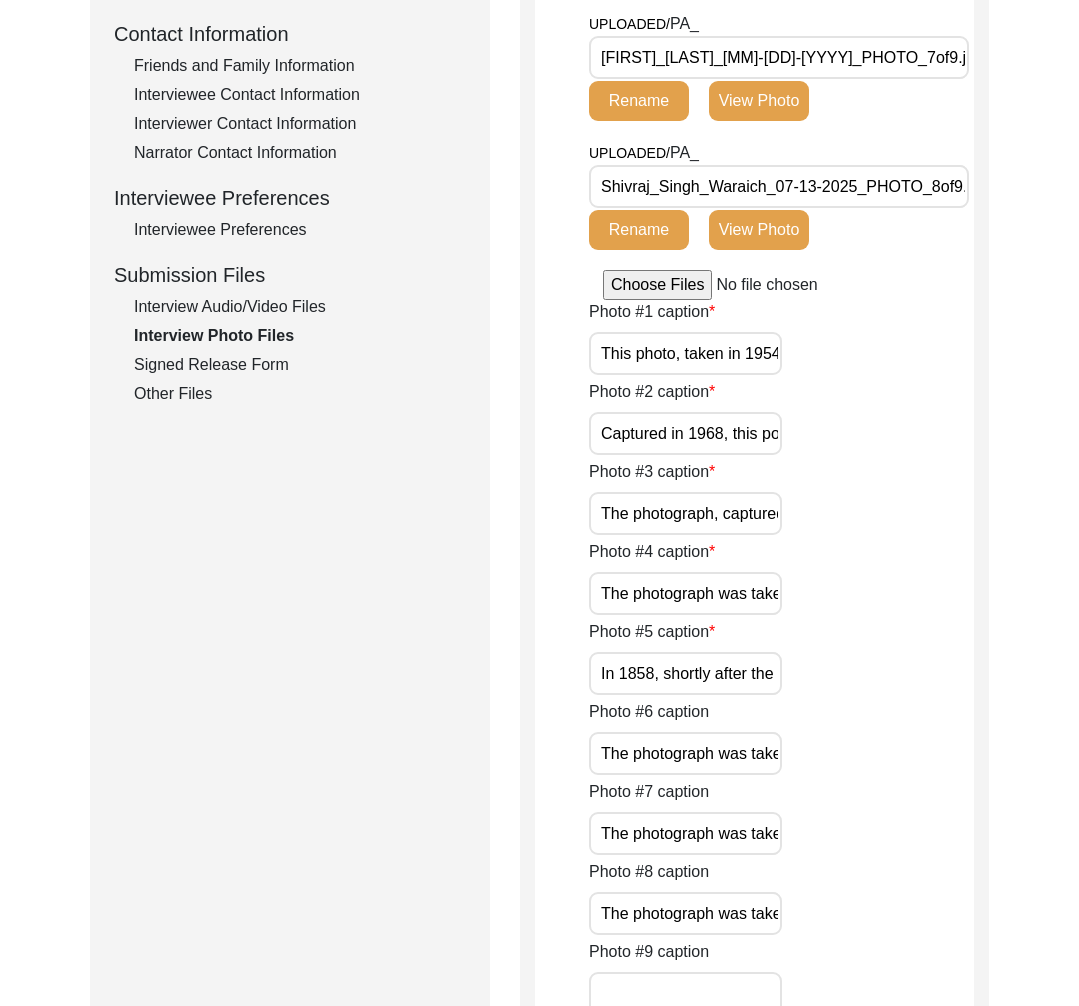 click on "Interview Audio/Video Files" 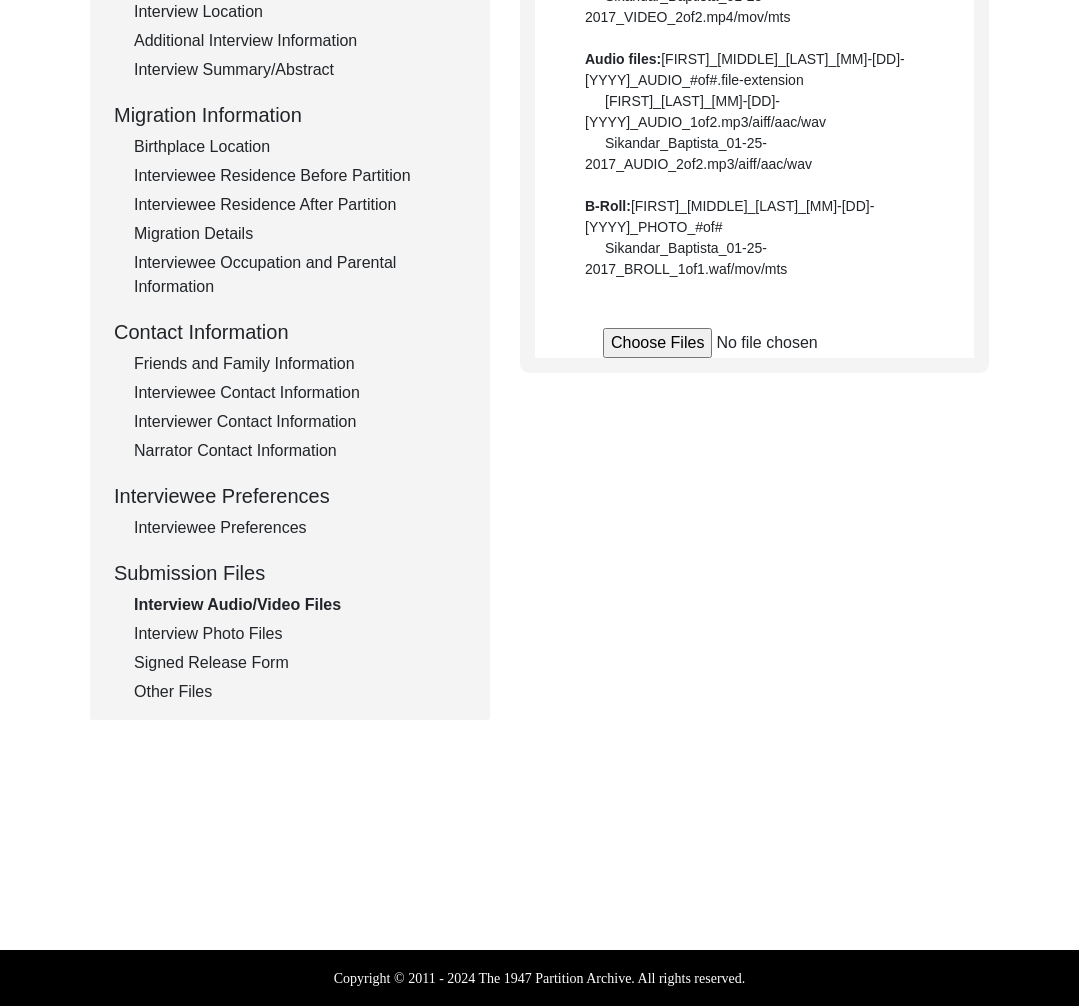 scroll, scrollTop: 609, scrollLeft: 0, axis: vertical 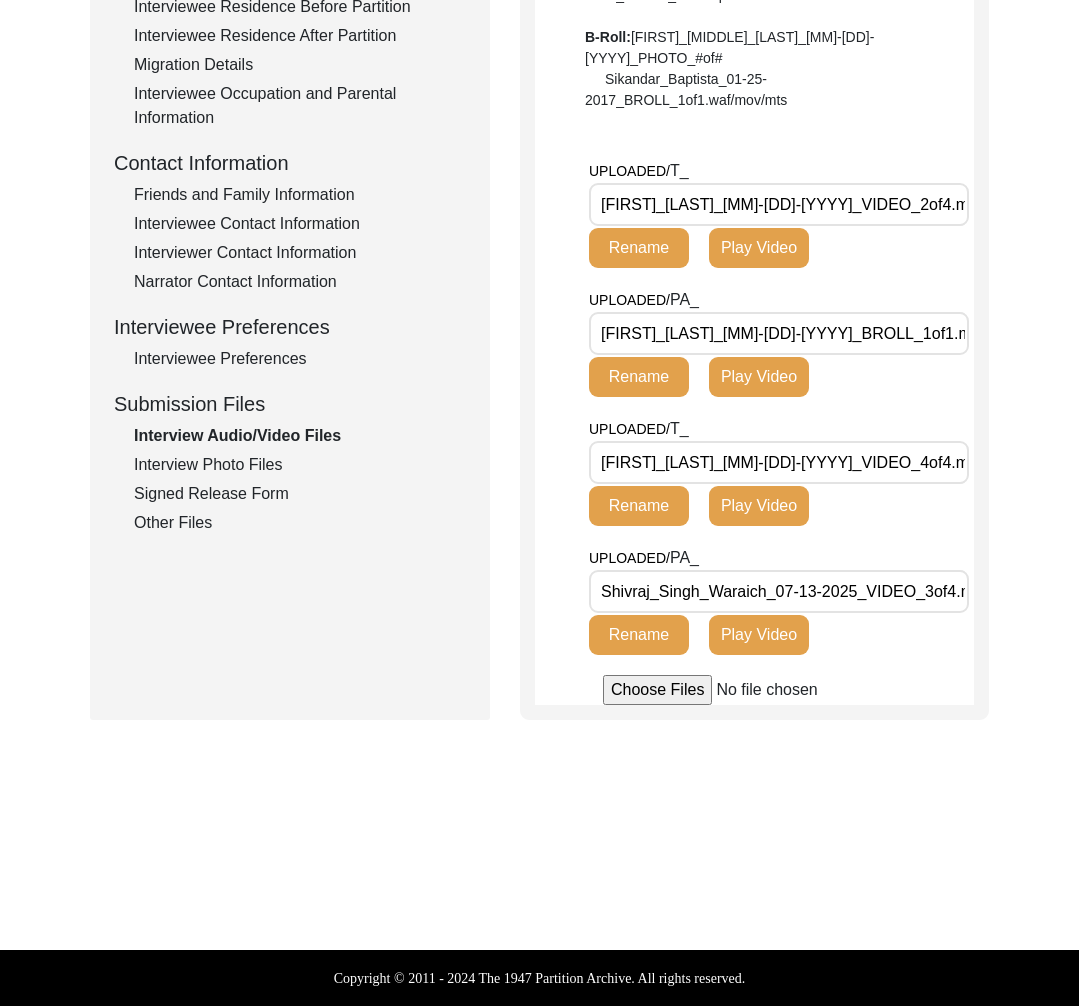 click on "Other Files" 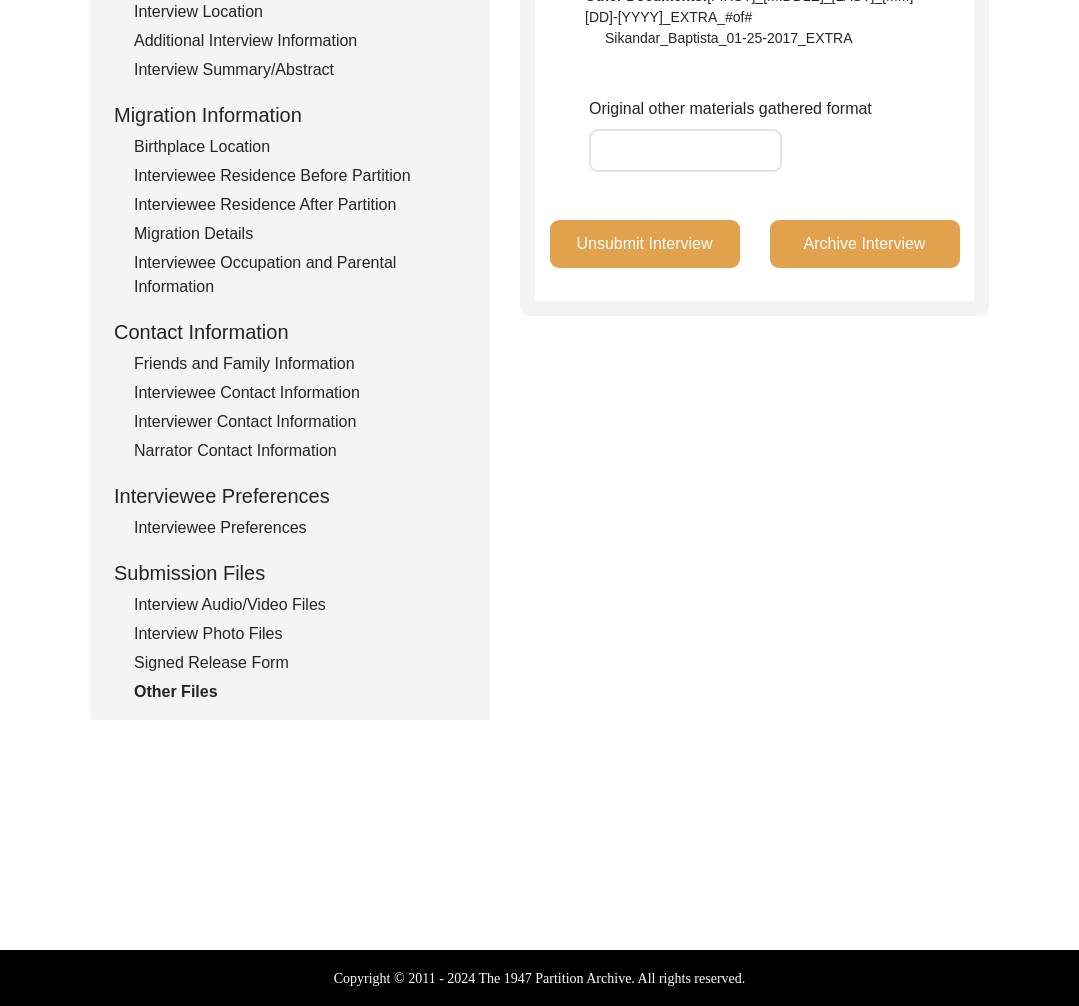 scroll, scrollTop: 440, scrollLeft: 0, axis: vertical 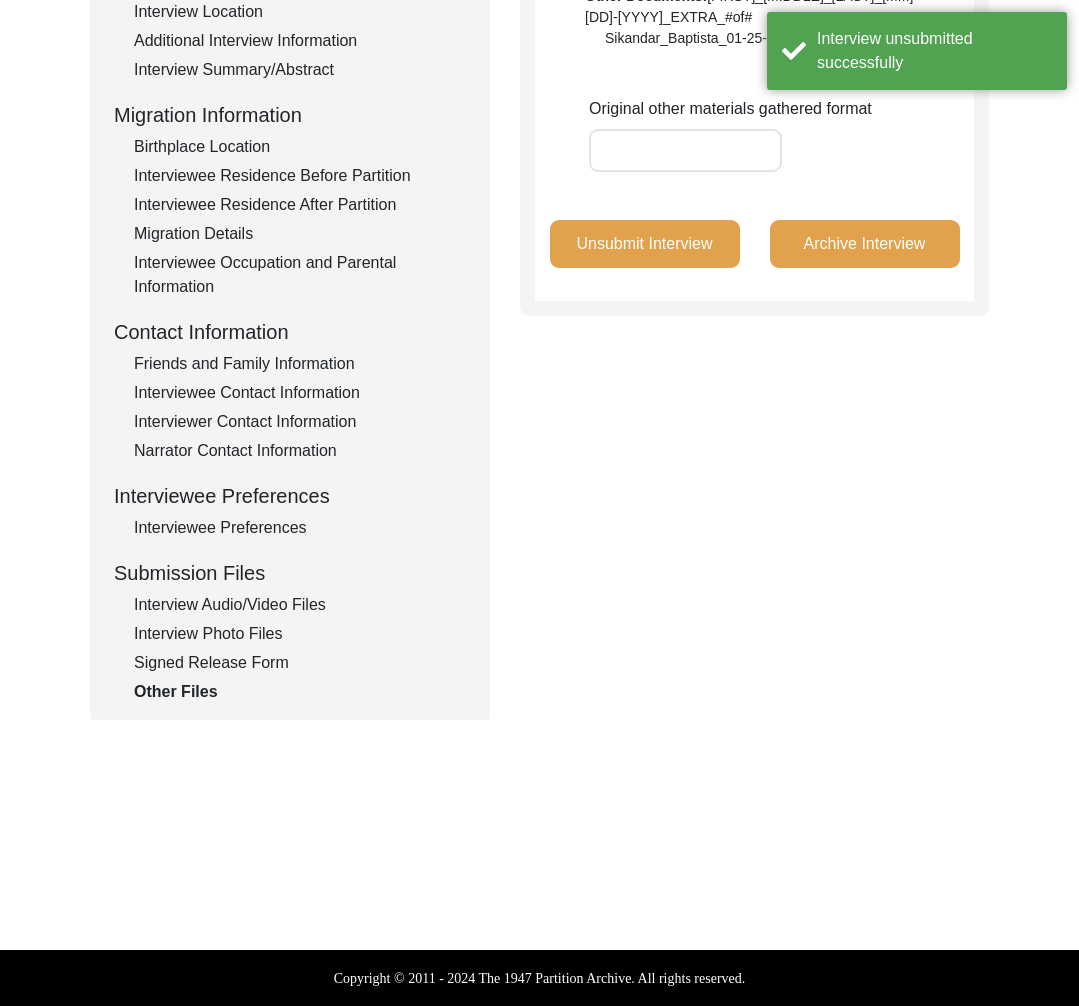 click on "Interview Audio/Video Files" 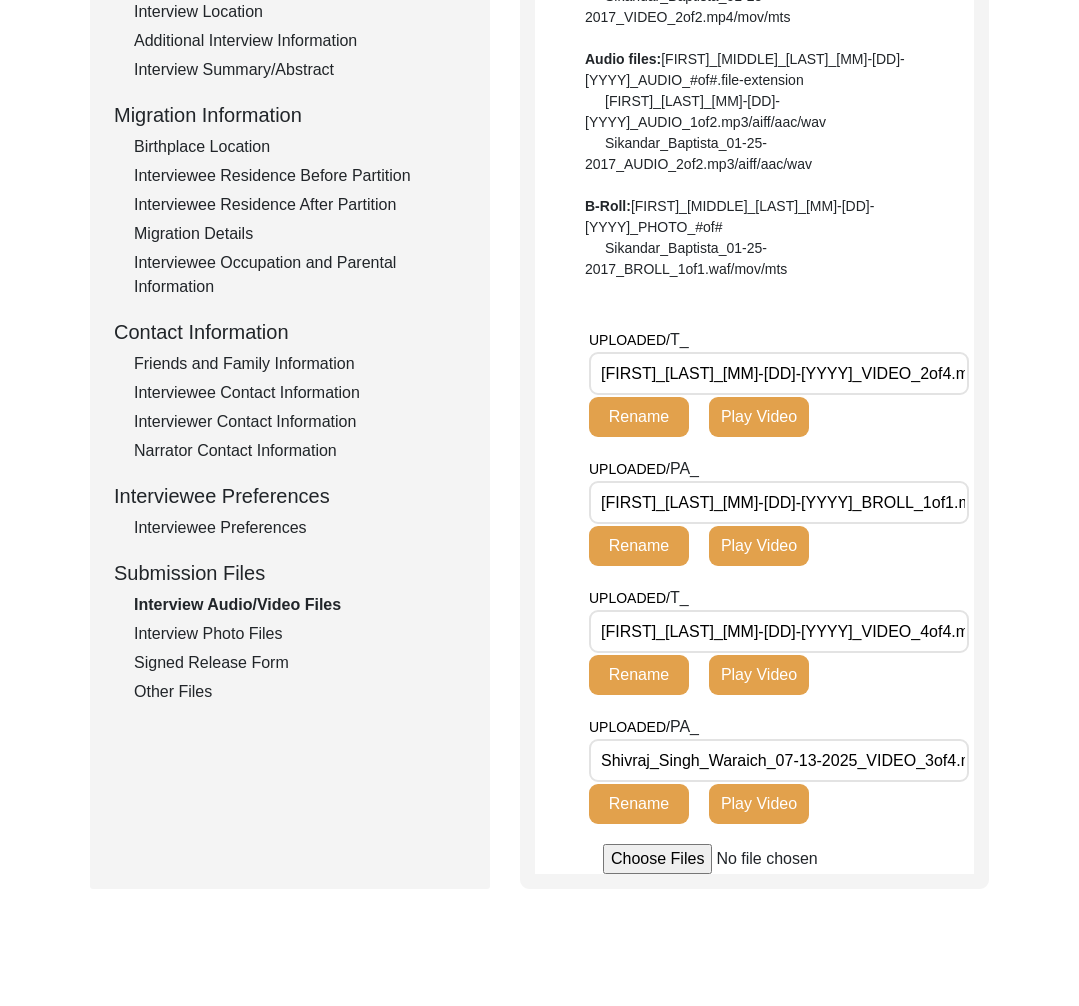 scroll, scrollTop: 515, scrollLeft: 0, axis: vertical 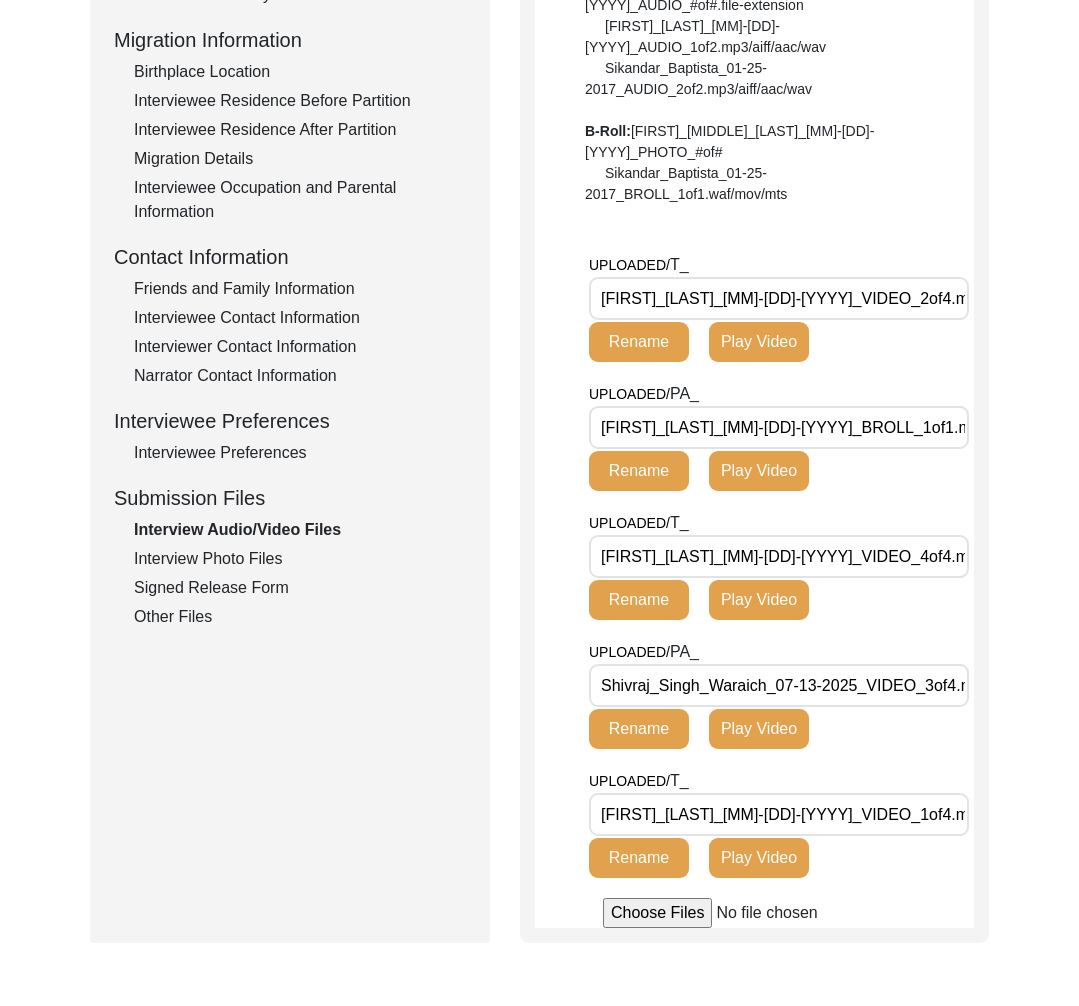 click on "Other Files" 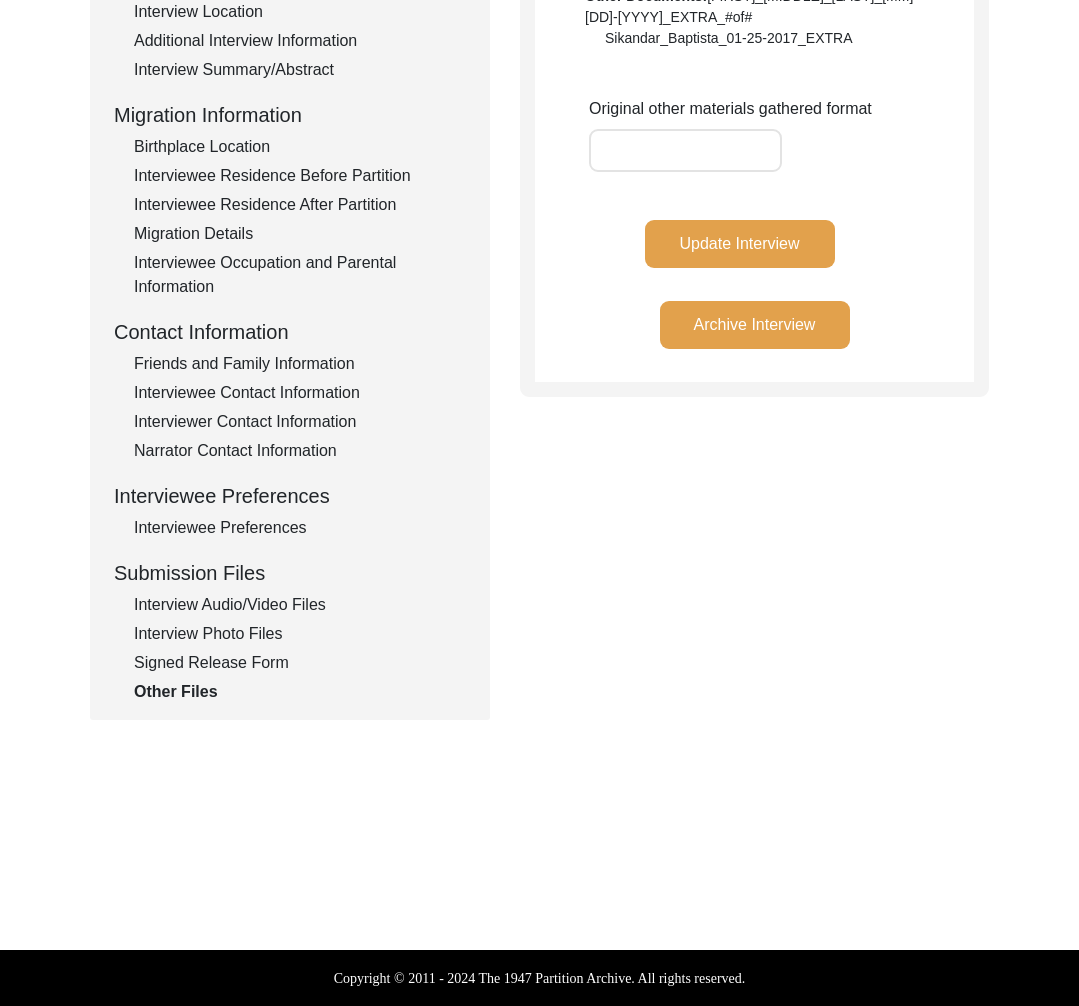 scroll, scrollTop: 440, scrollLeft: 0, axis: vertical 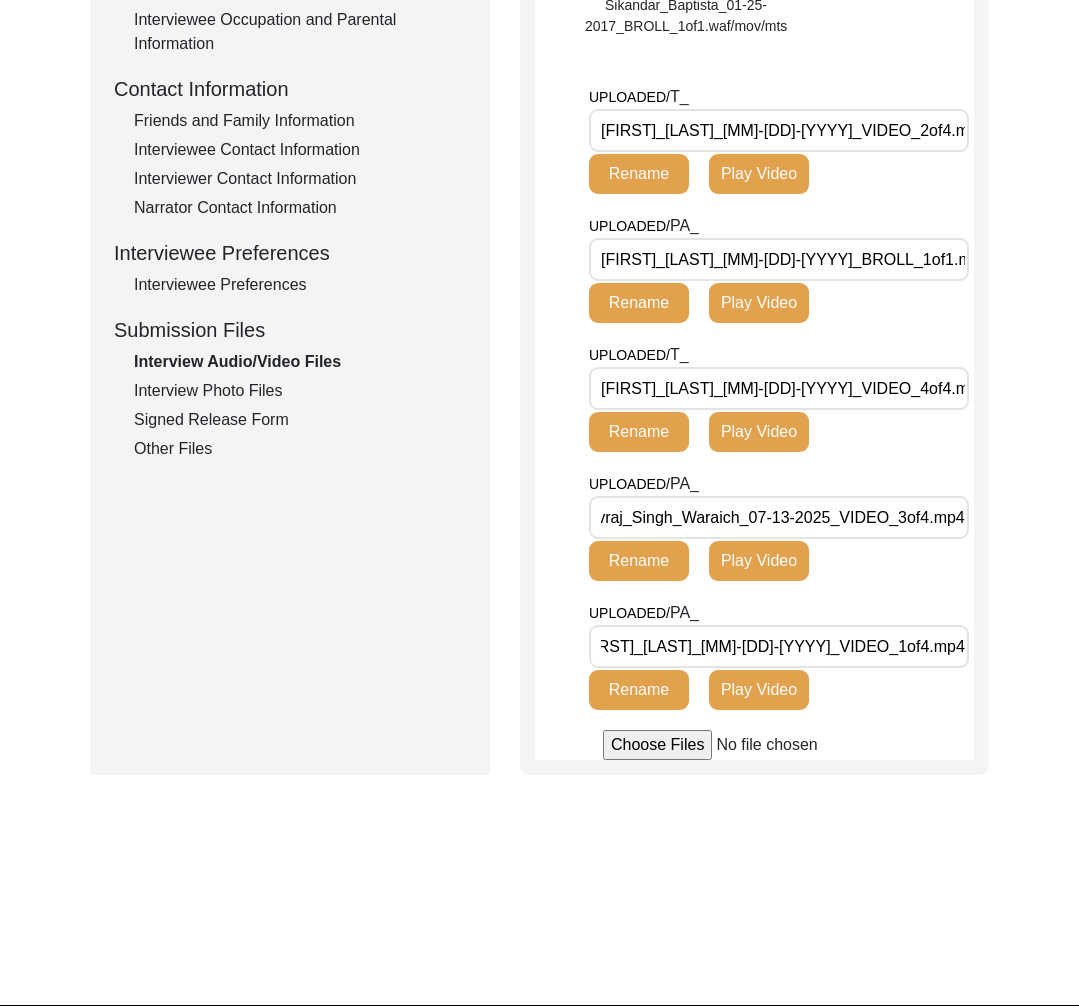 drag, startPoint x: 652, startPoint y: 385, endPoint x: 595, endPoint y: 388, distance: 57.07889 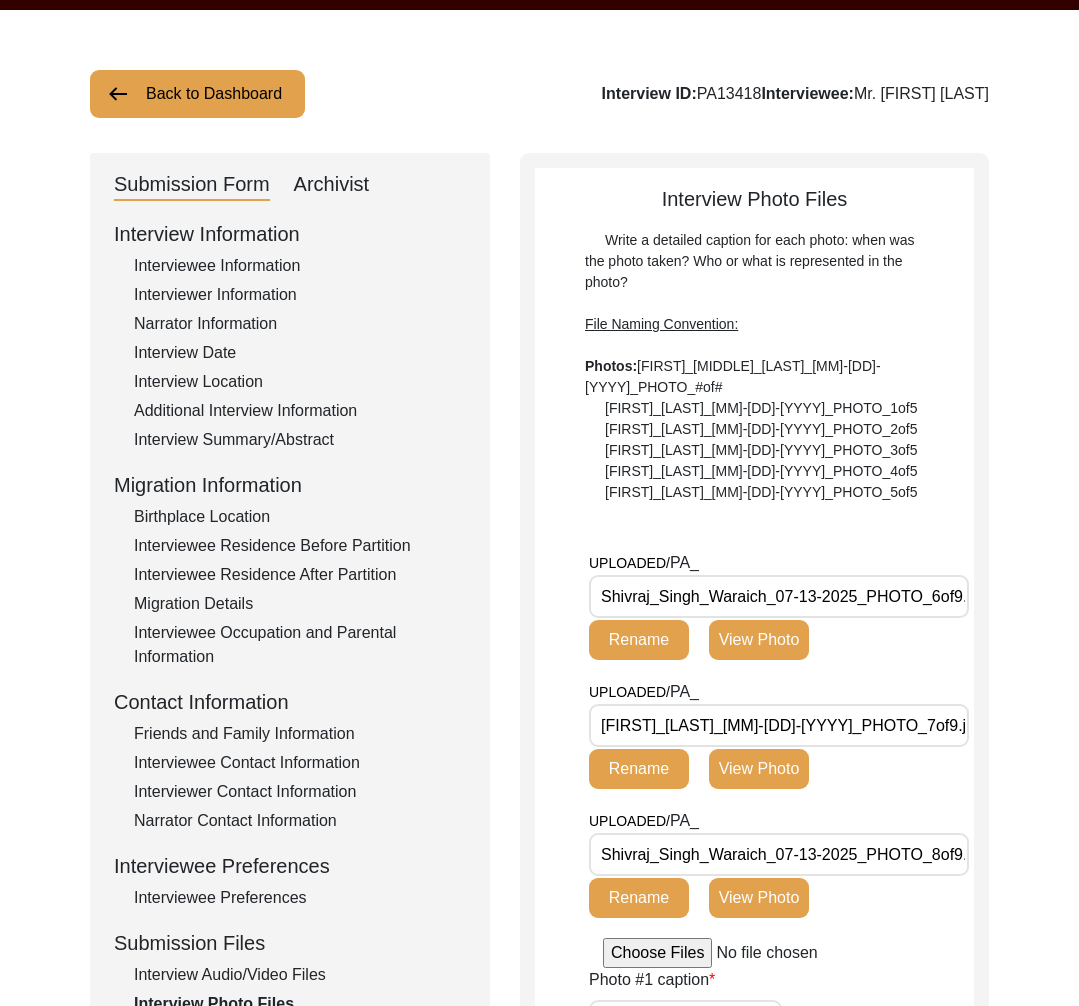 scroll, scrollTop: 91, scrollLeft: 0, axis: vertical 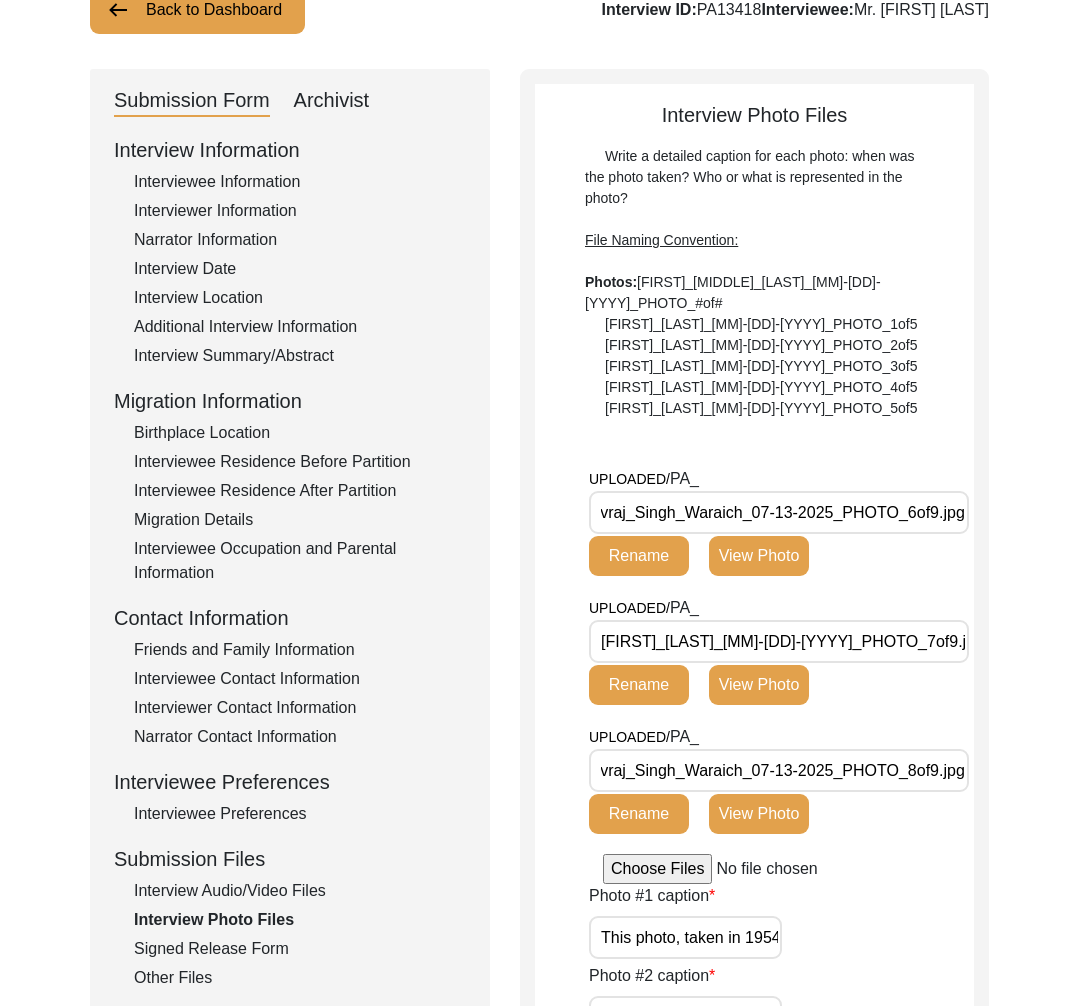 drag, startPoint x: 941, startPoint y: 638, endPoint x: 573, endPoint y: 642, distance: 368.02173 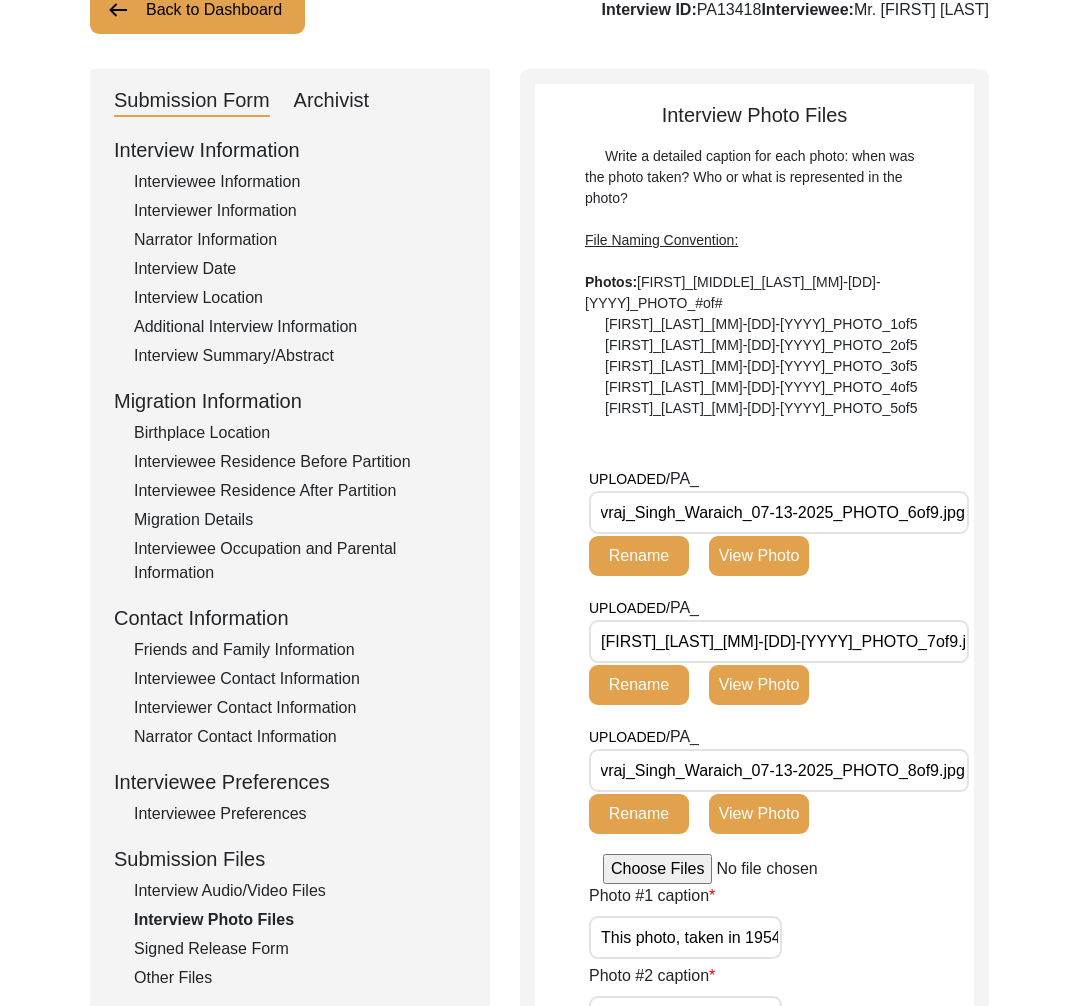 drag, startPoint x: 260, startPoint y: 944, endPoint x: 255, endPoint y: 920, distance: 24.5153 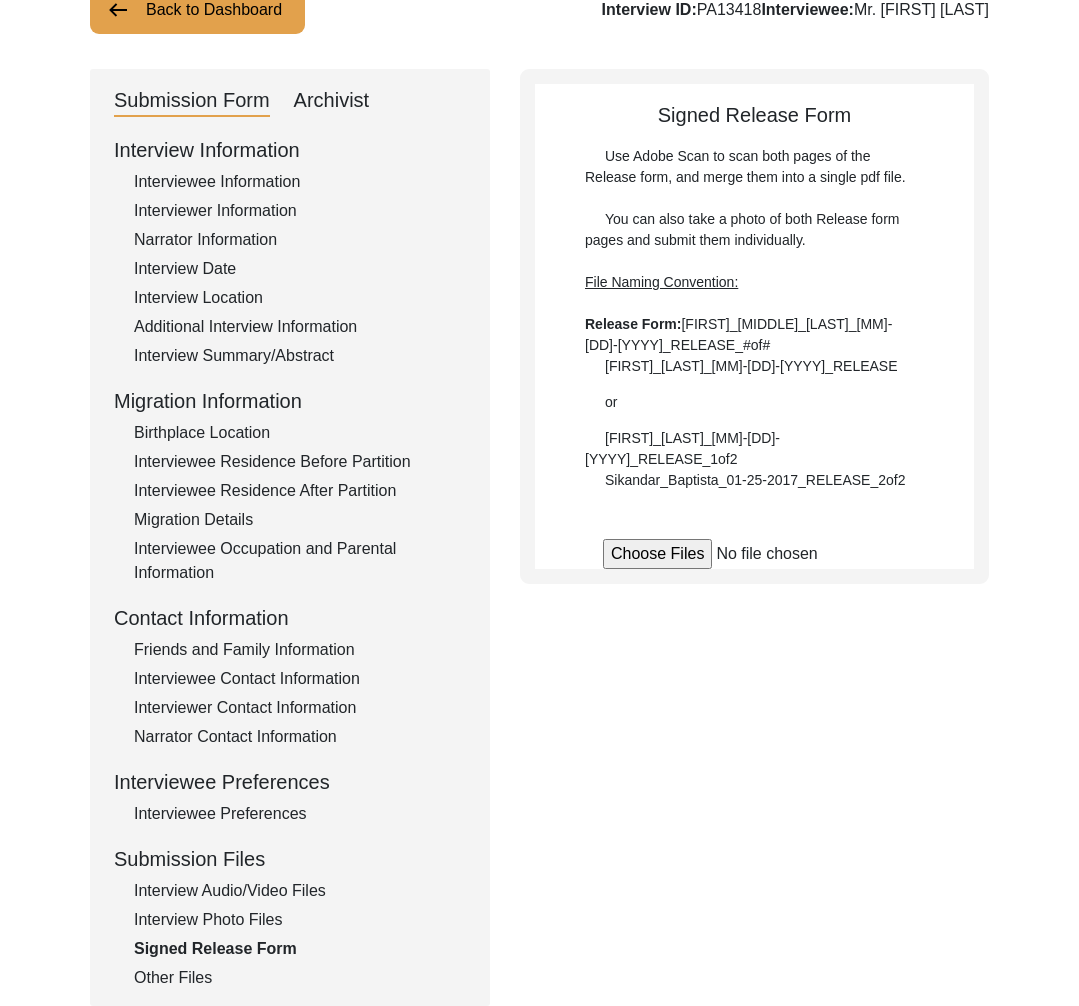 click on "Interview Photo Files" 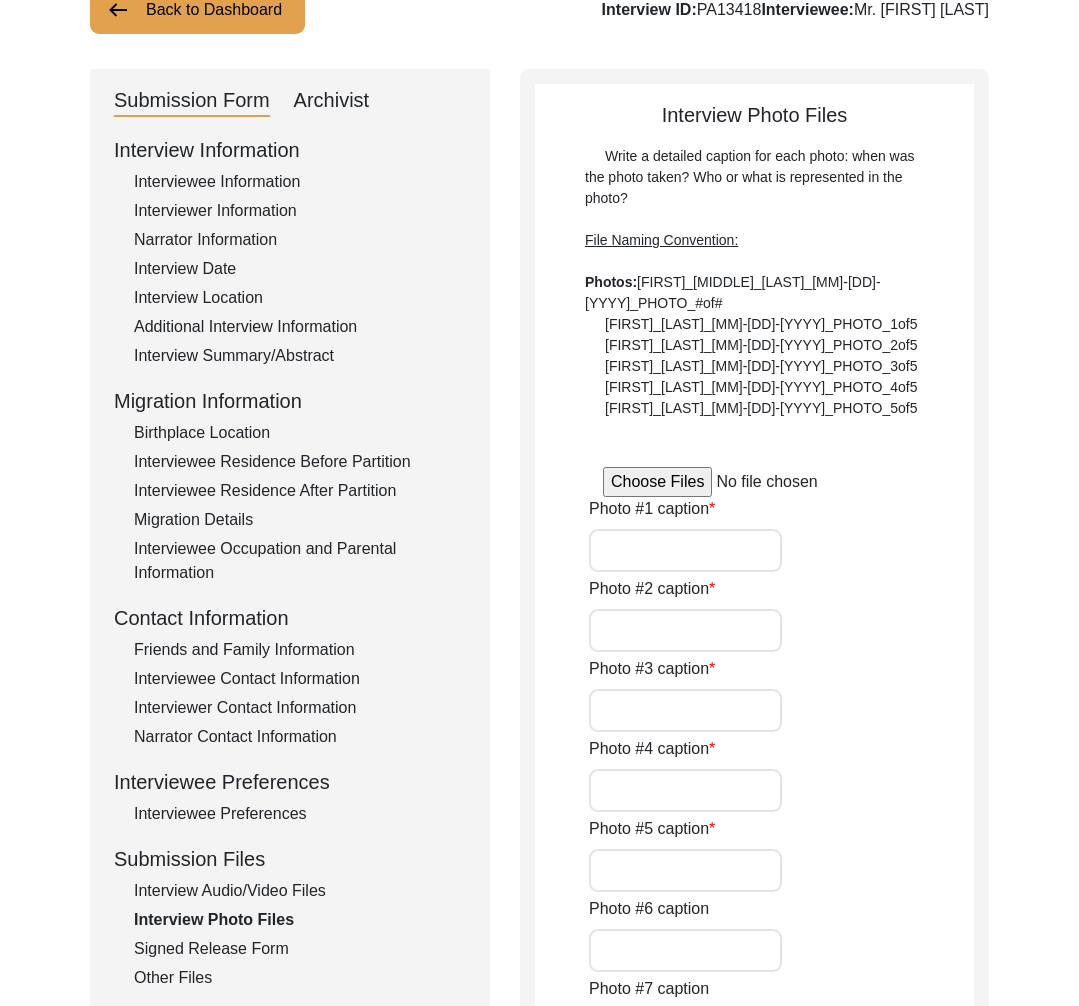 type on "This photo, taken in 1954, shows Shivraj Singh Waraich during his first military training in Jabalpur, Madhya Pradesh, marking the beginning of a remarkable journey which was endowed with unwavering dedication, passion and purpose." 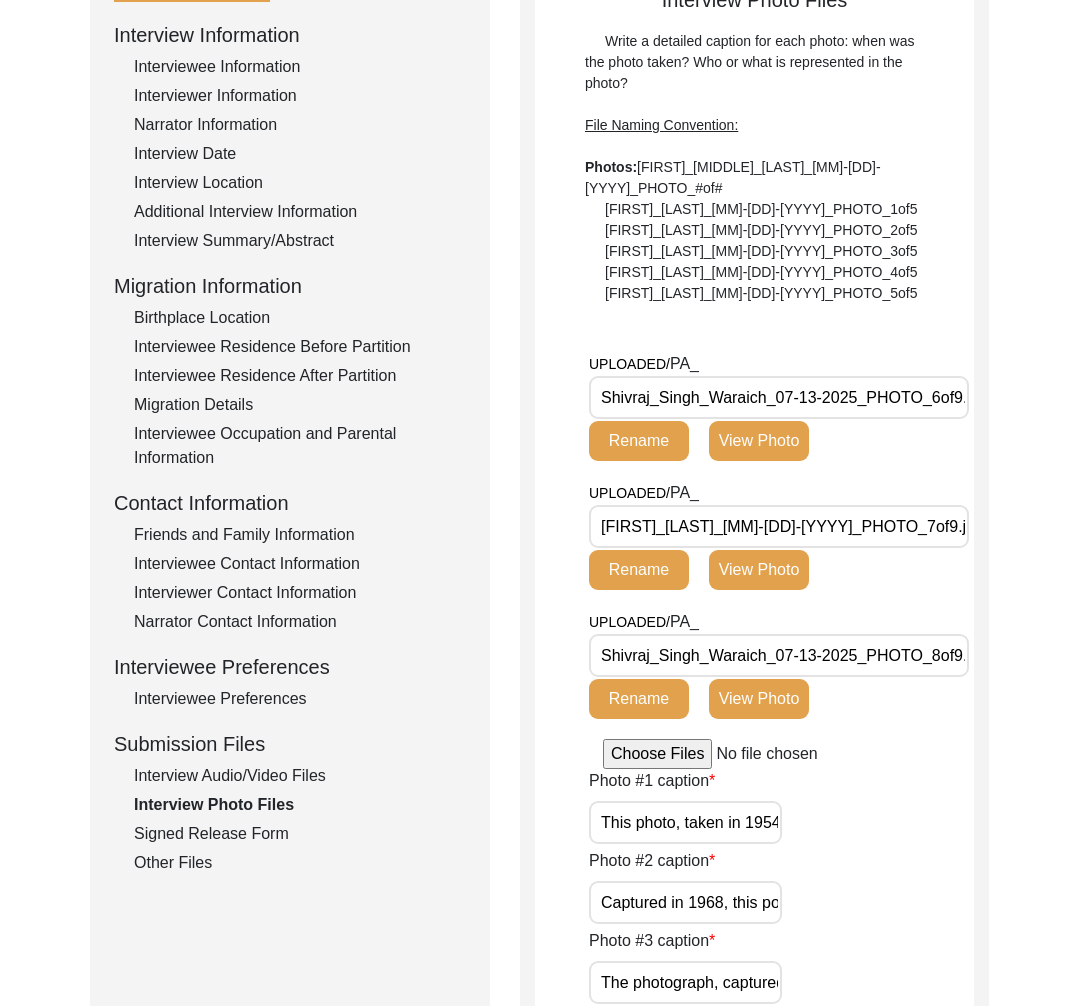 scroll, scrollTop: 289, scrollLeft: 0, axis: vertical 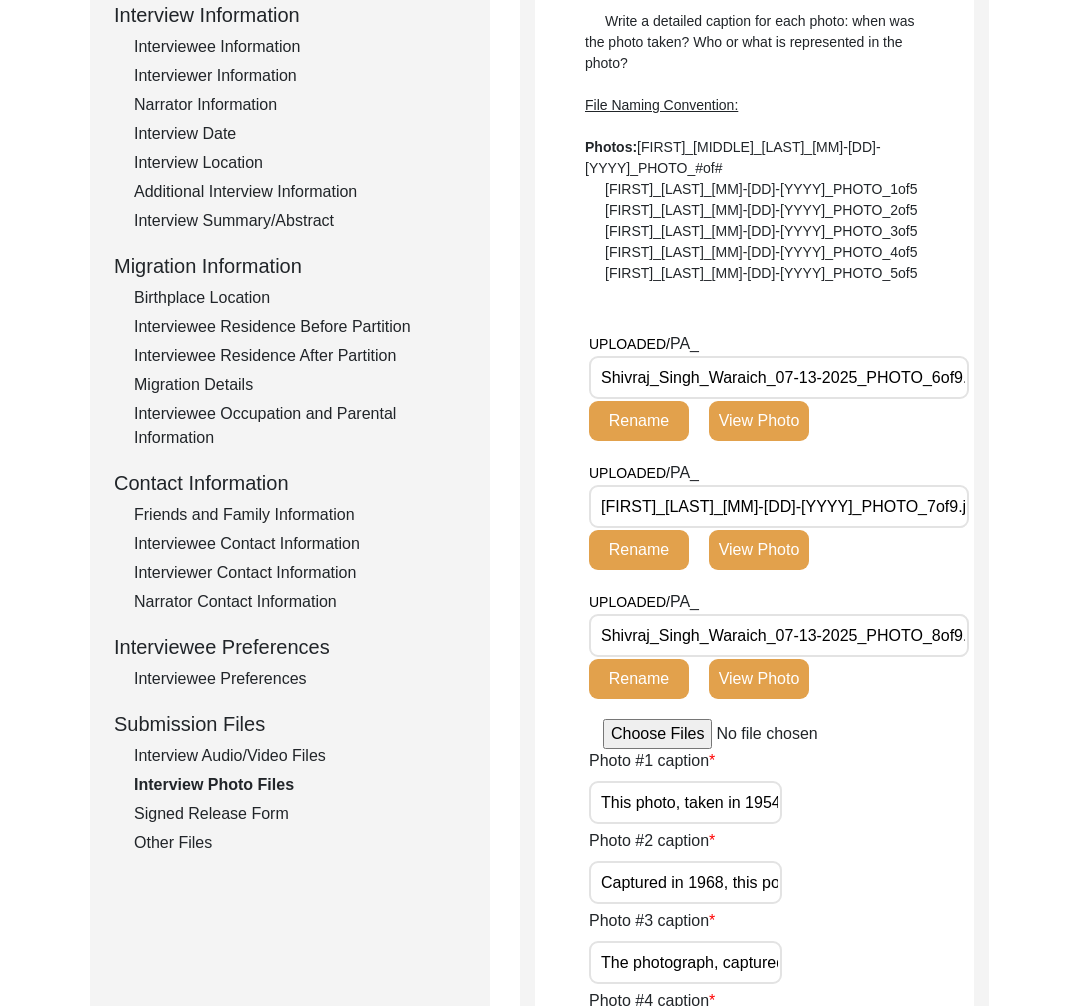 drag, startPoint x: 935, startPoint y: 636, endPoint x: 519, endPoint y: 636, distance: 416 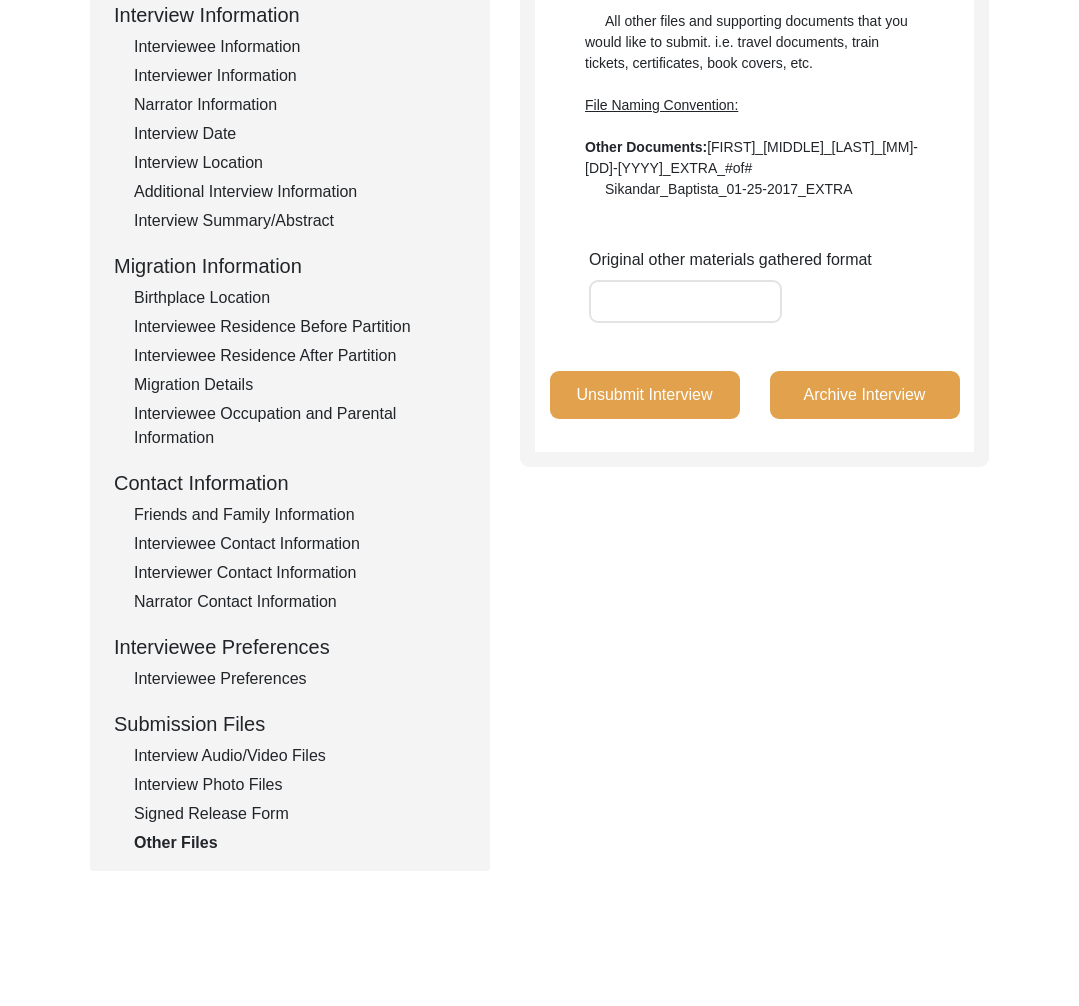 click on "Unsubmit Interview" 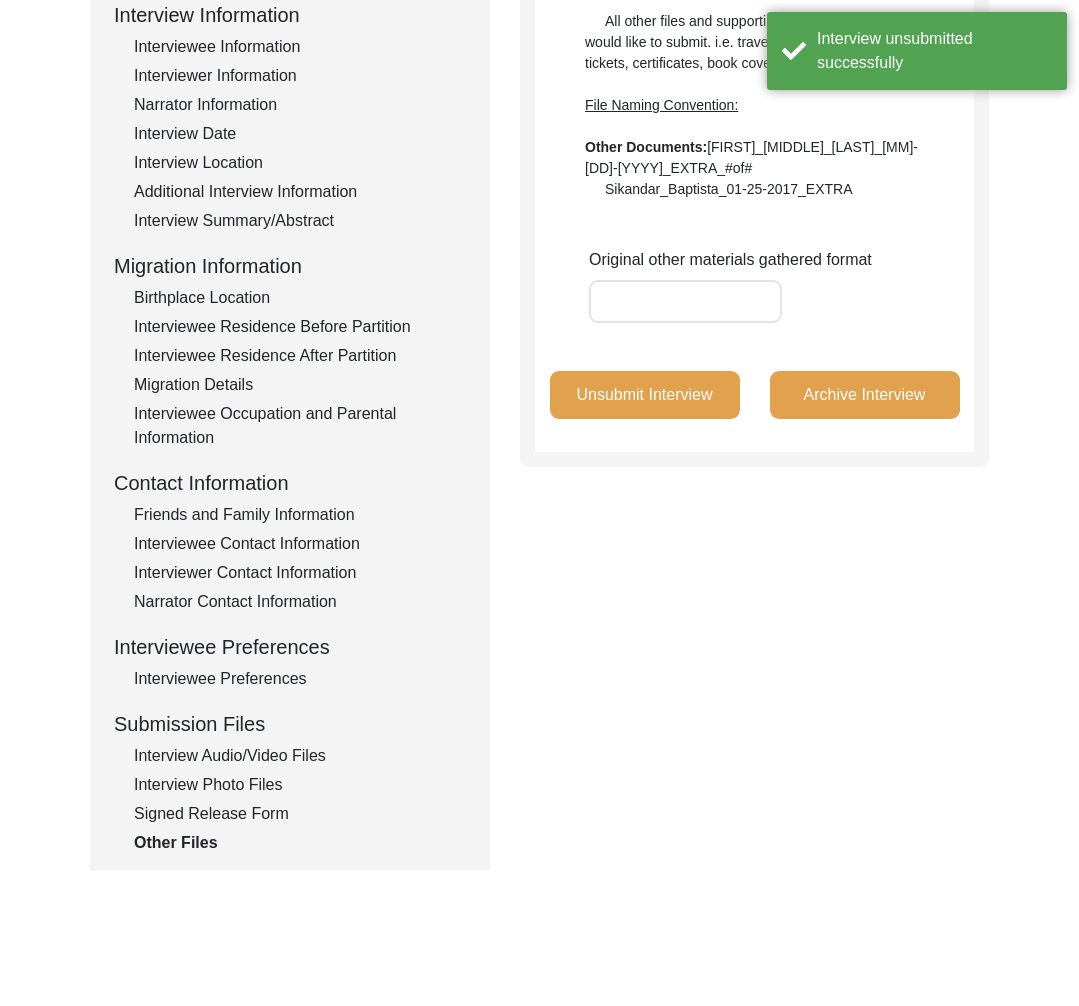 click on "Interview Photo Files" 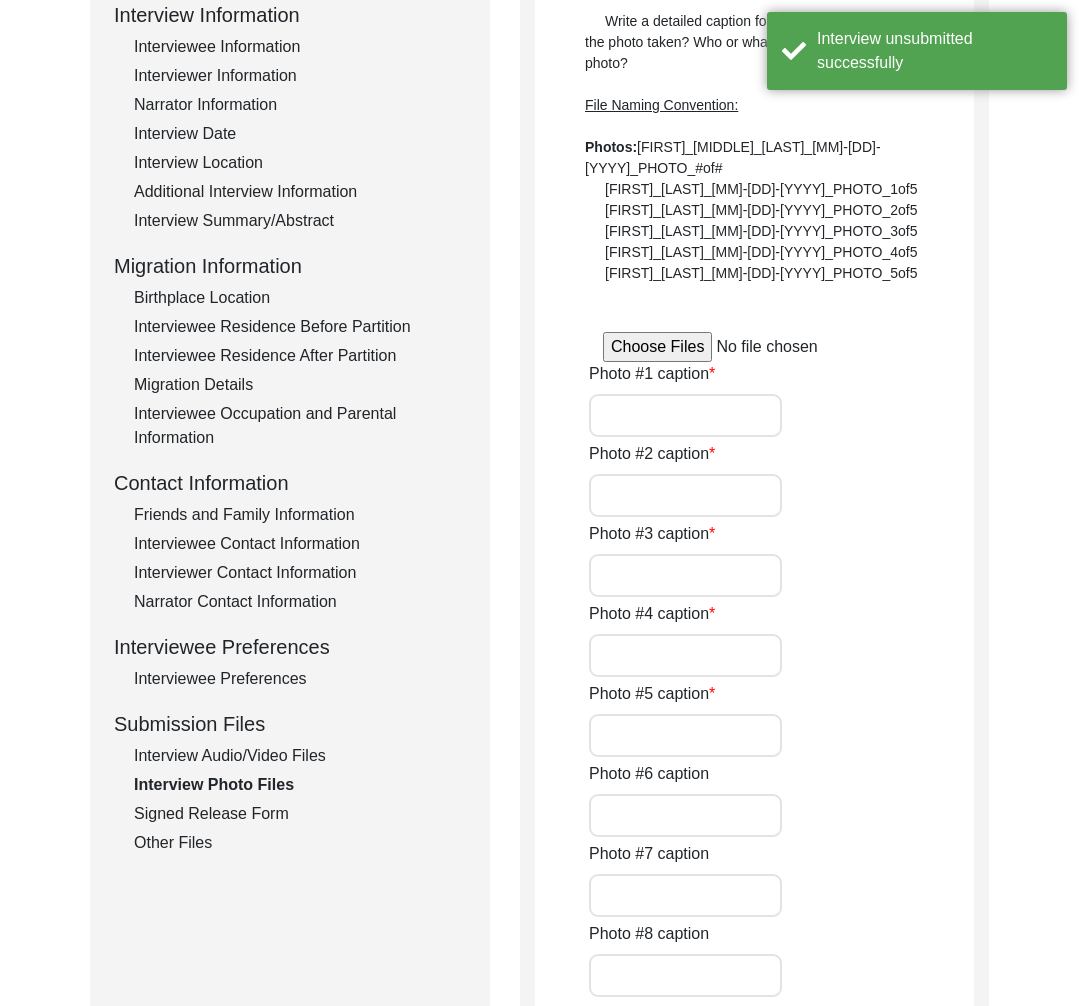 type on "This photo, taken in 1954, shows Shivraj Singh Waraich during his first military training in Jabalpur, Madhya Pradesh, marking the beginning of a remarkable journey which was endowed with unwavering dedication, passion and purpose." 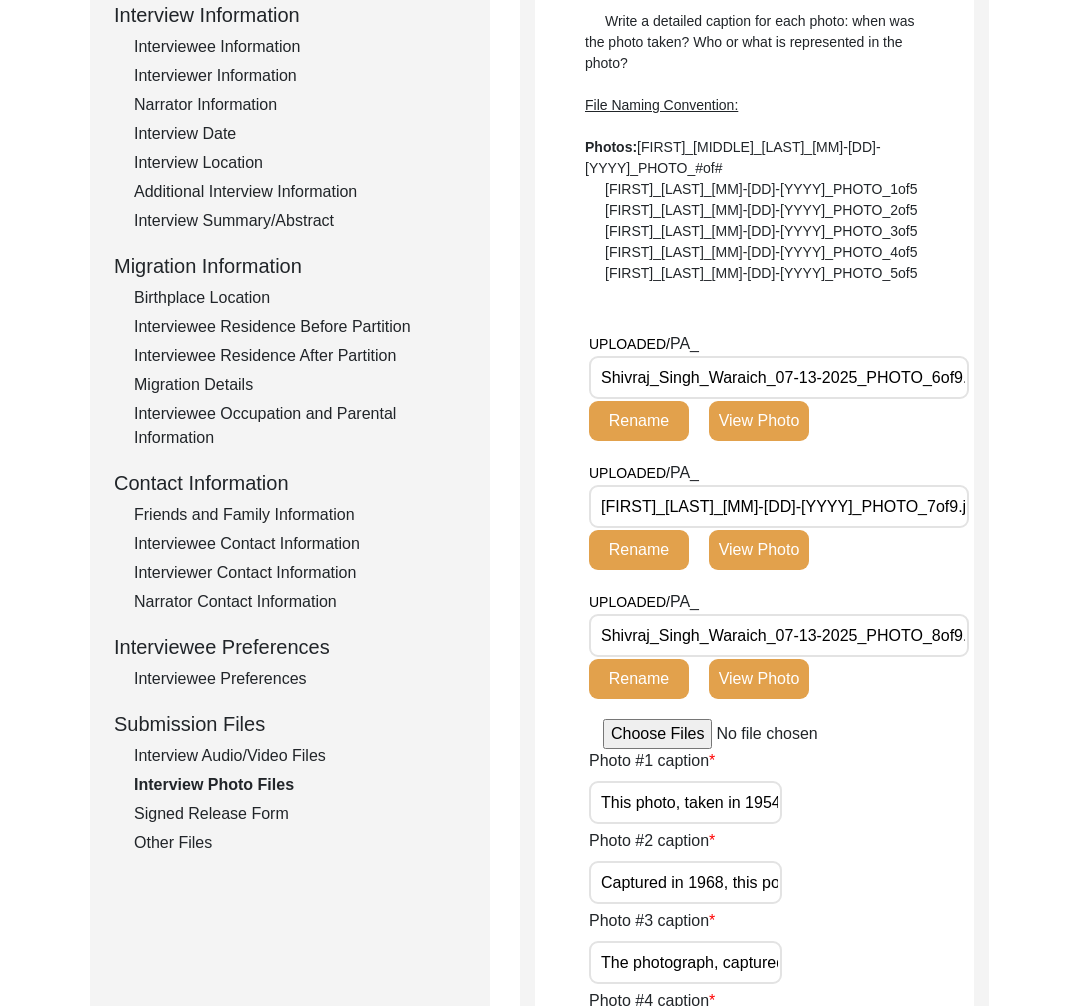 scroll, scrollTop: 341, scrollLeft: 0, axis: vertical 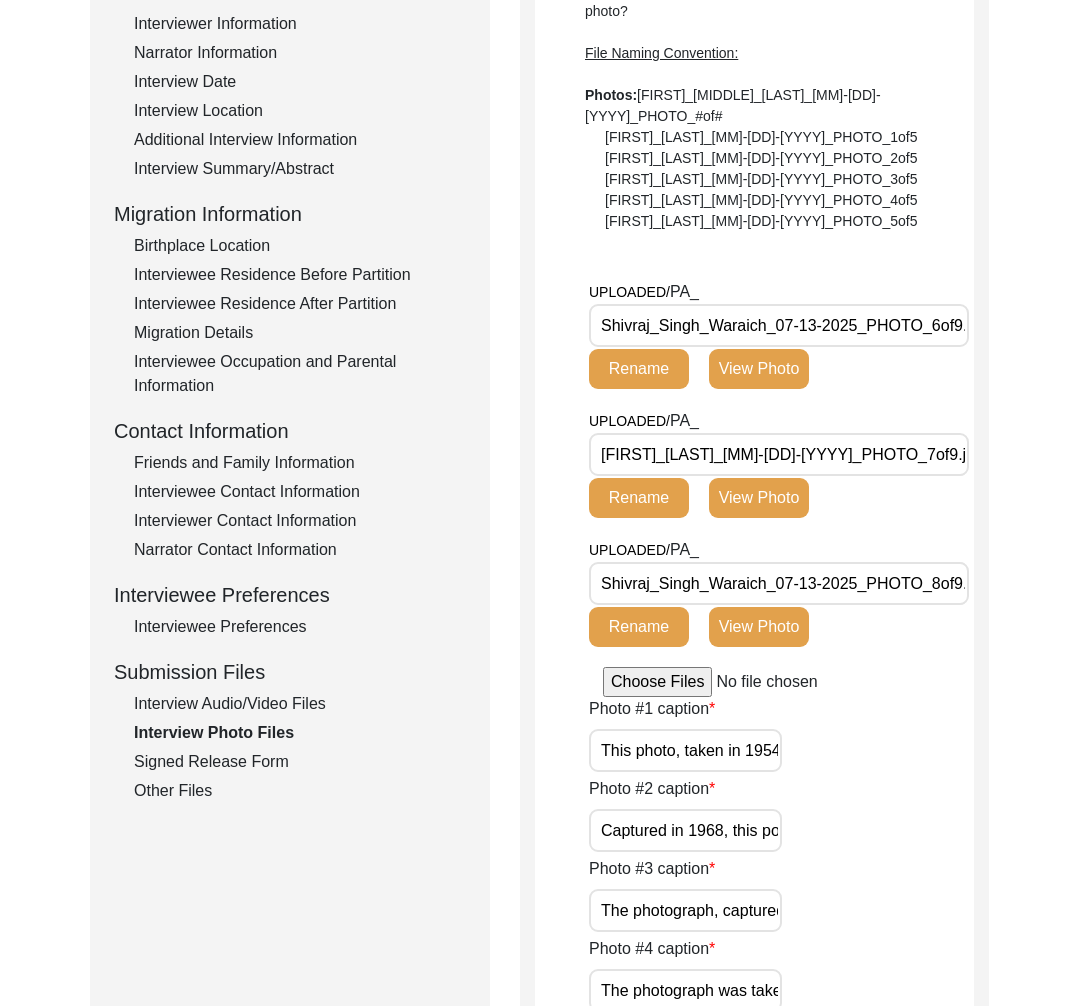 click on "Other Files" 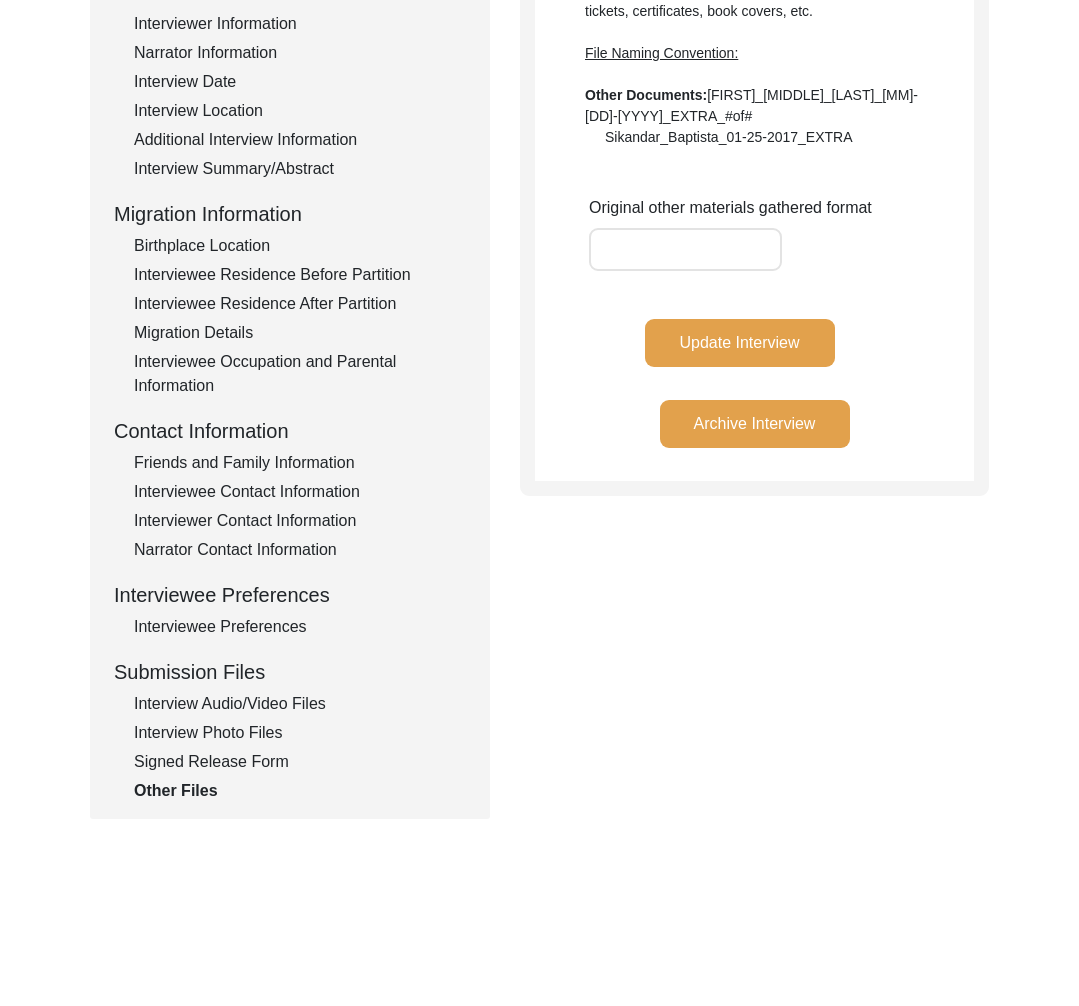 click on "Interview Photo Files" 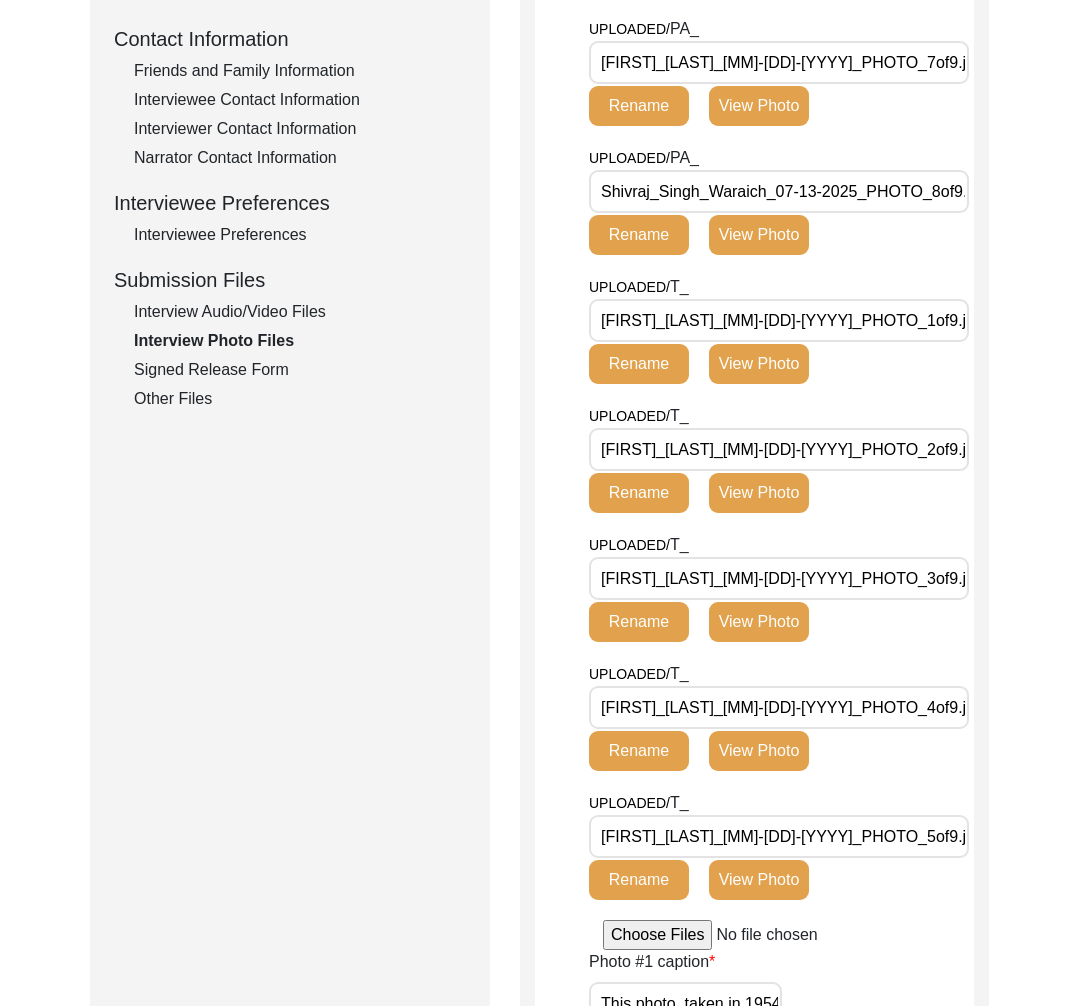 scroll, scrollTop: 927, scrollLeft: 0, axis: vertical 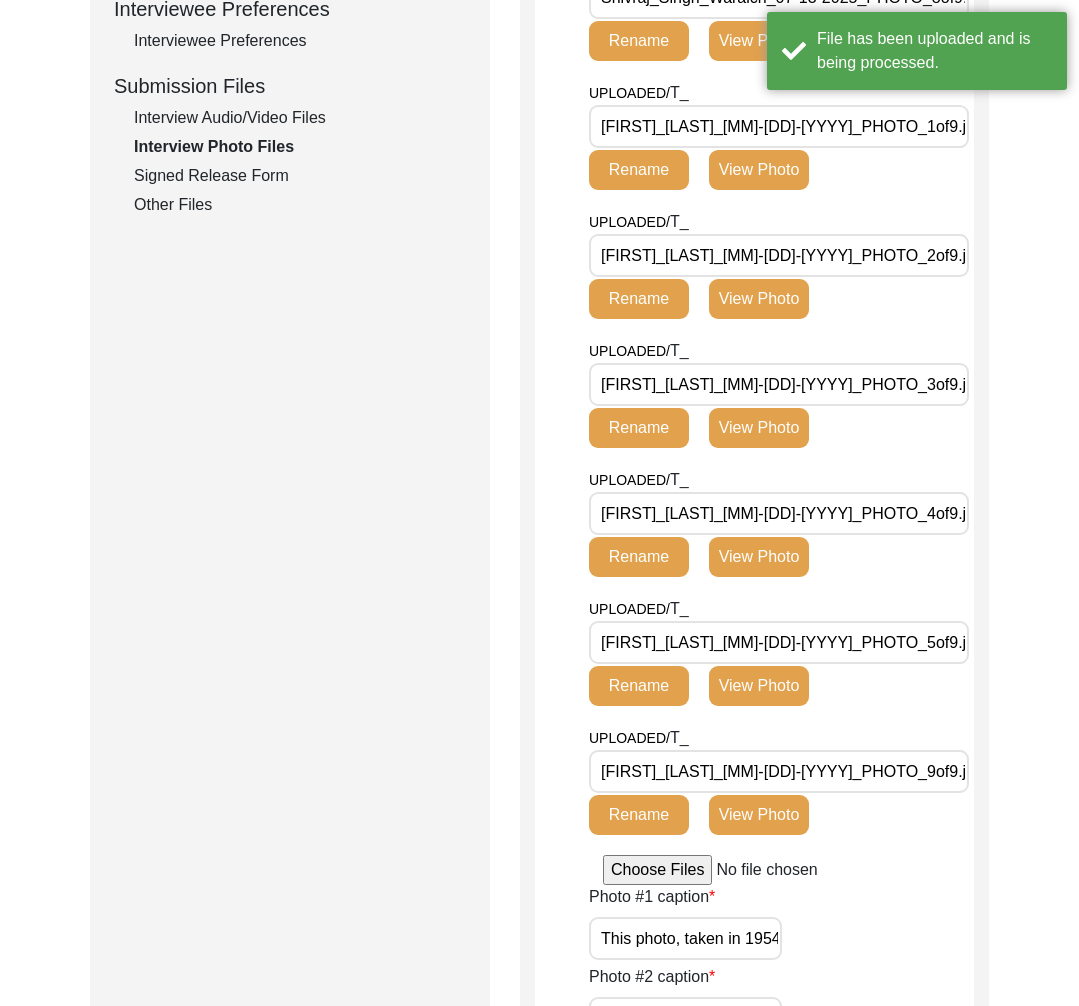 click on "Other Files" 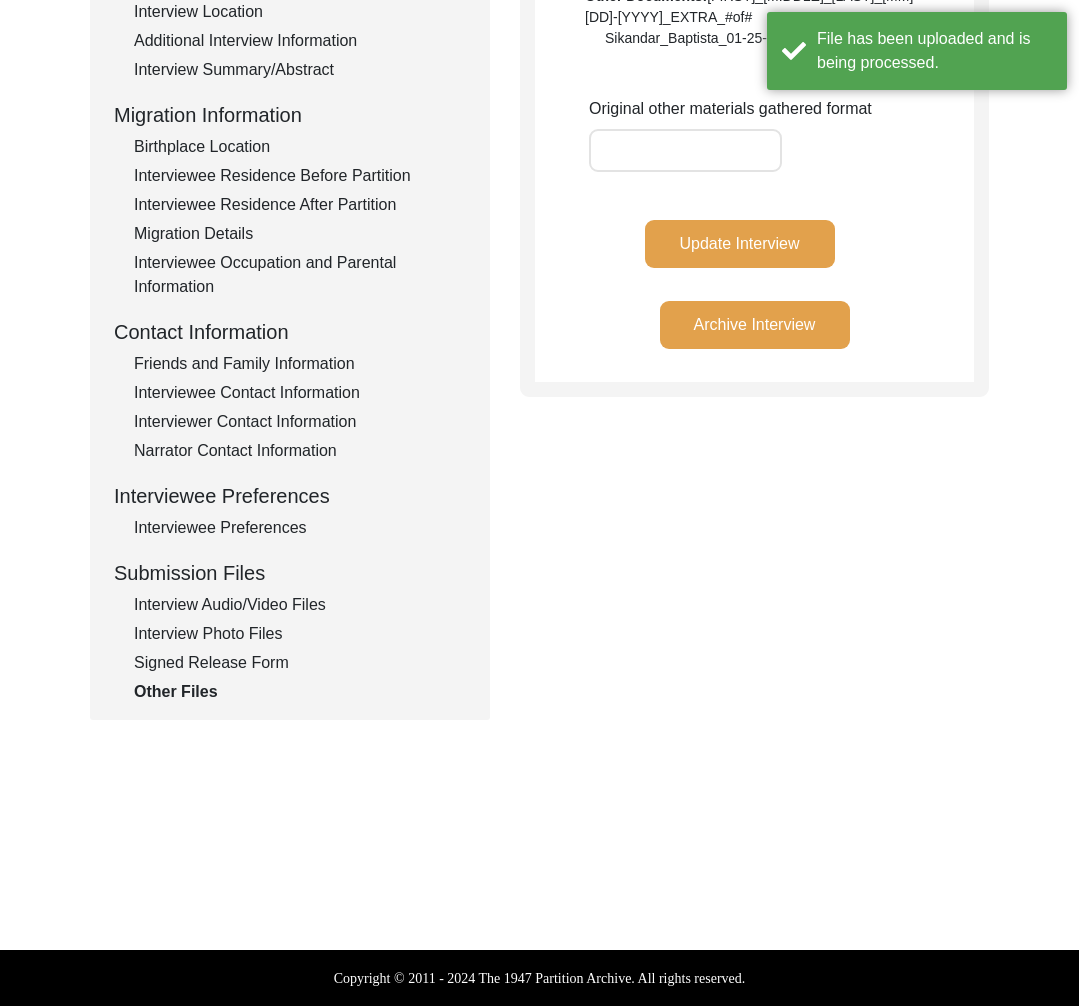 click on "Update Interview" 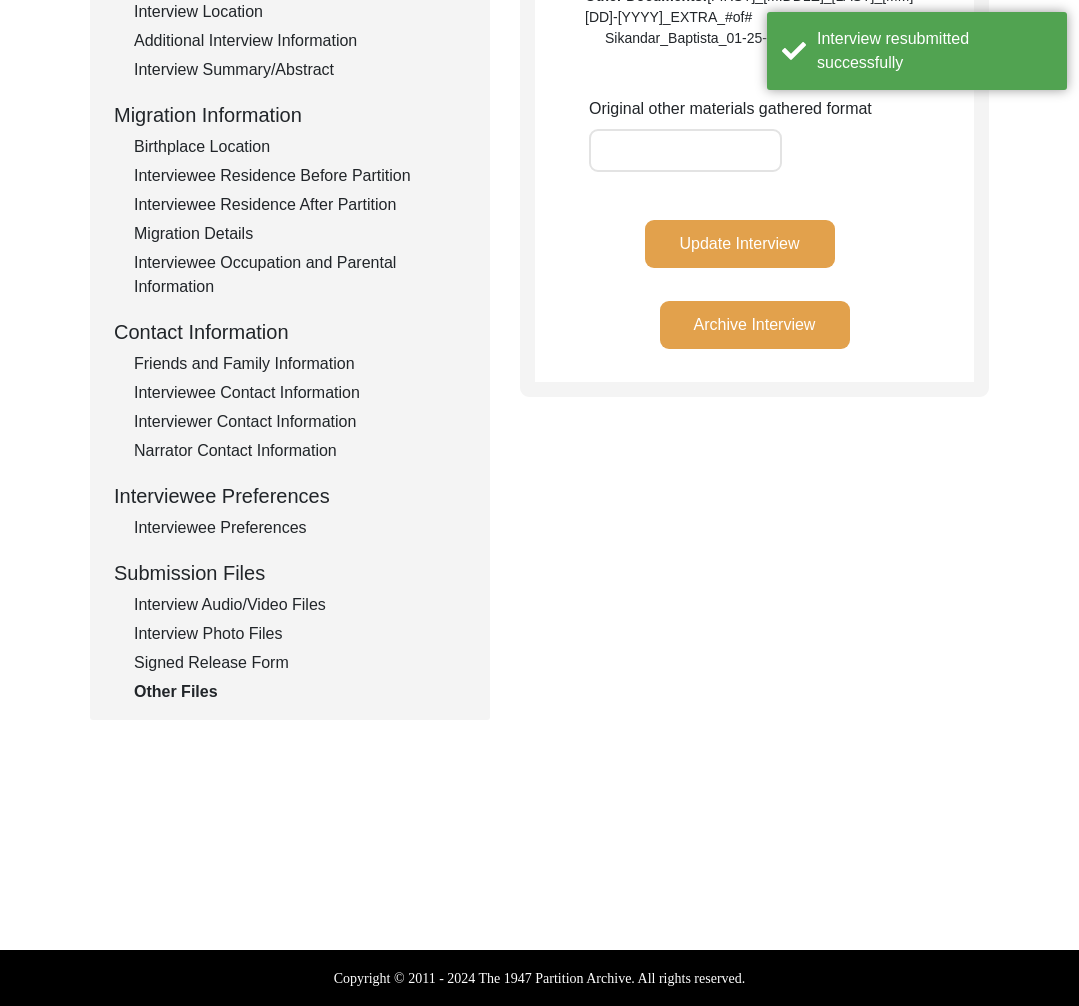 click on "Interview Photo Files" 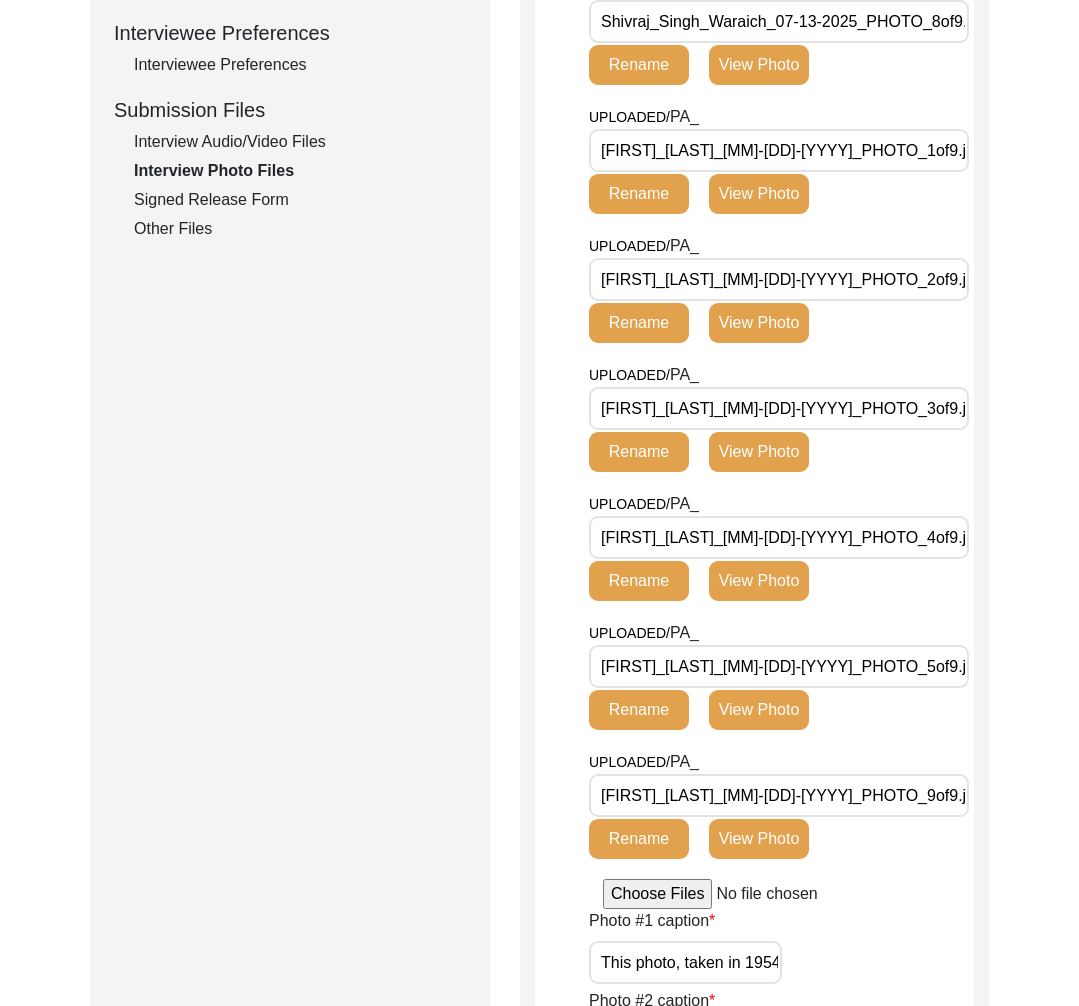 scroll, scrollTop: 0, scrollLeft: 0, axis: both 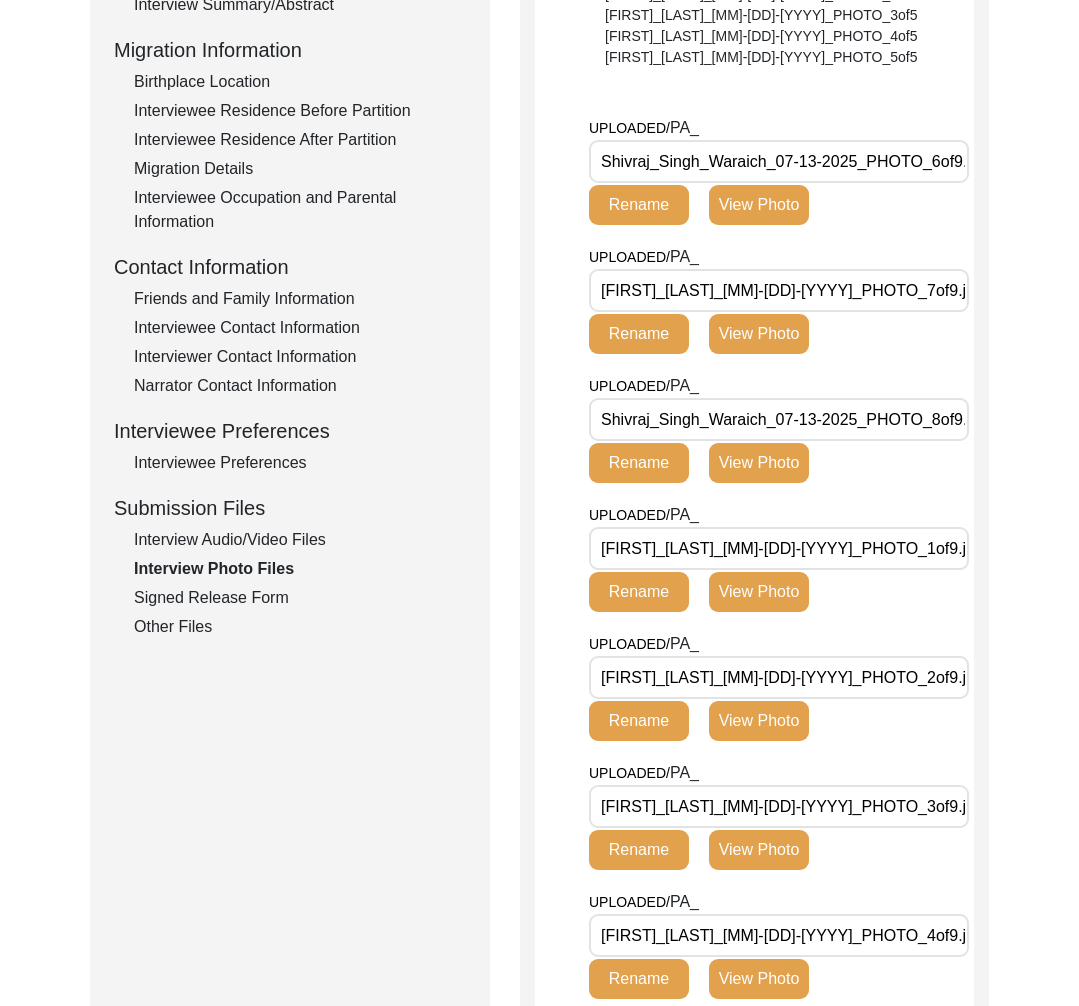 click on "Signed Release Form" 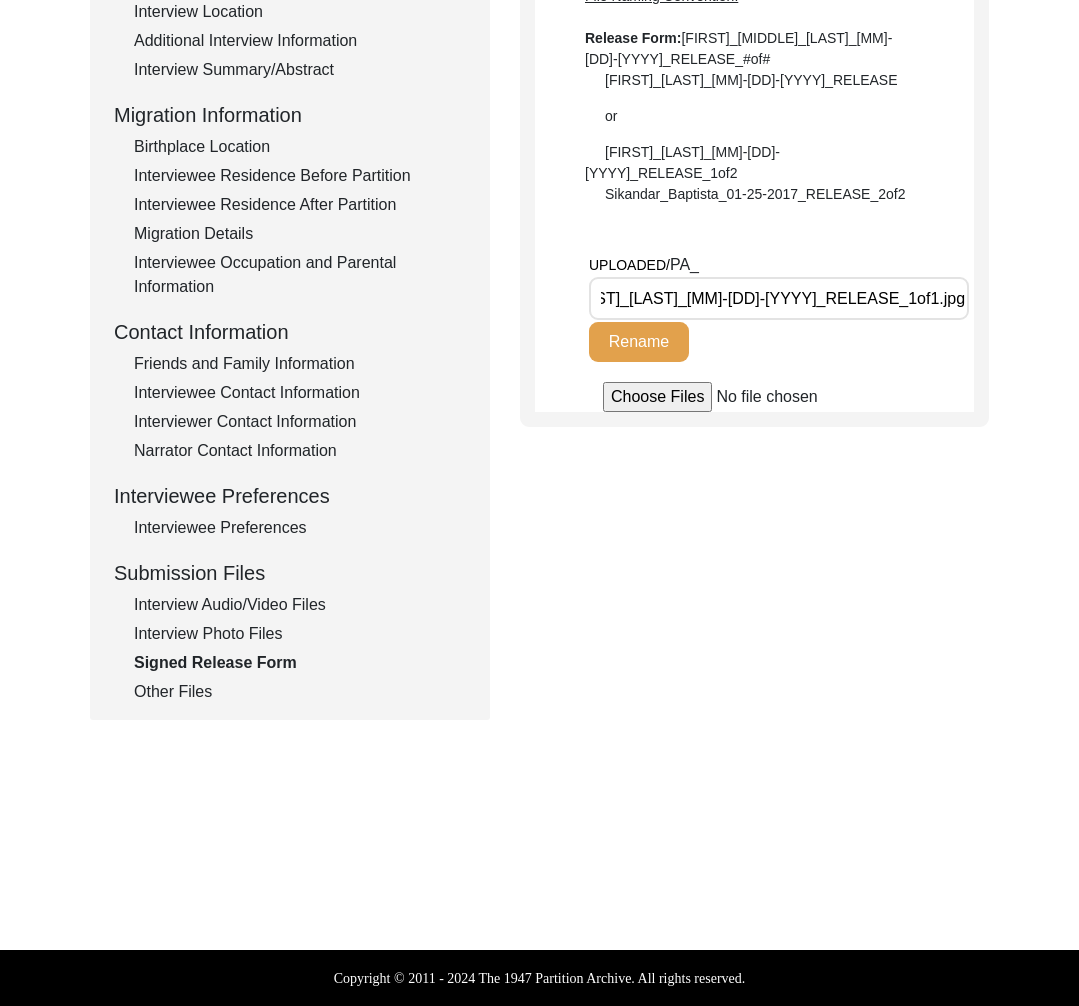 scroll, scrollTop: 0, scrollLeft: 0, axis: both 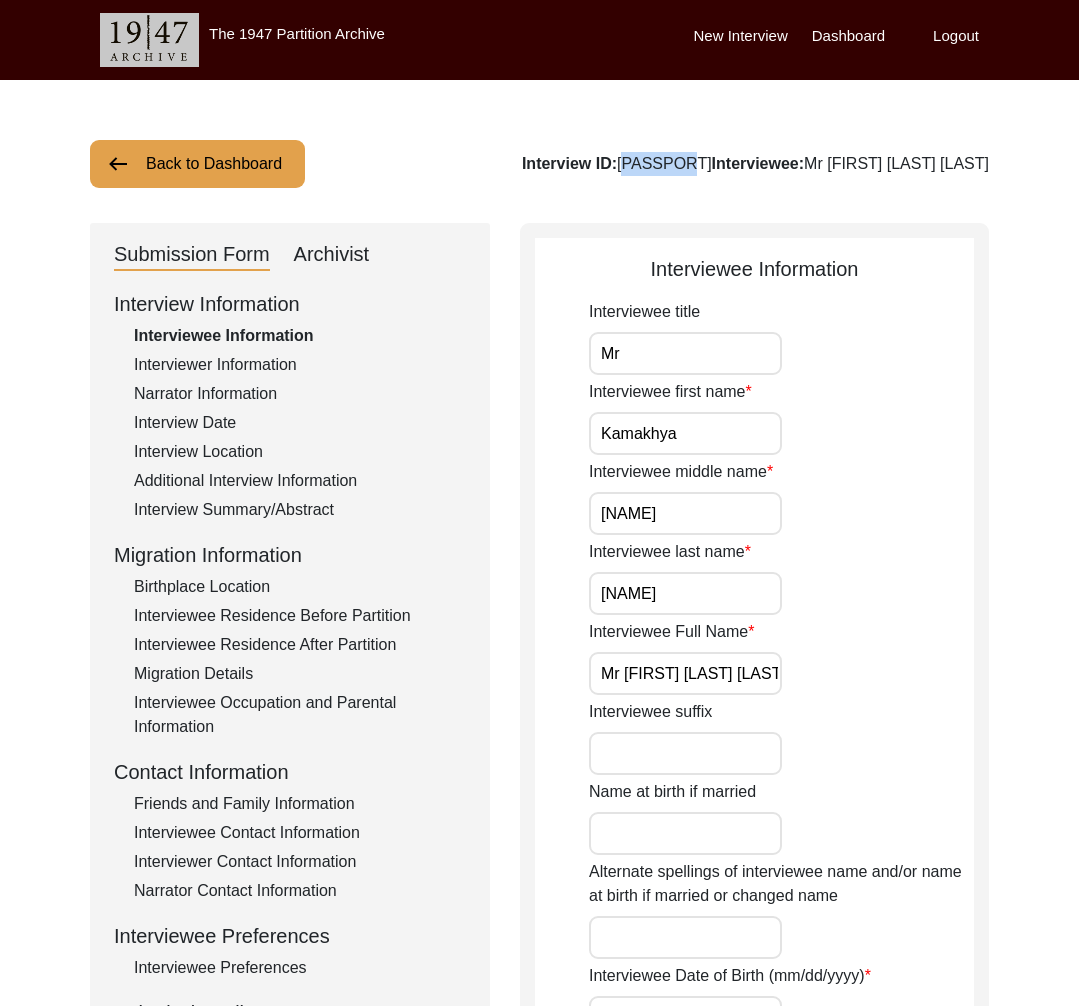 drag, startPoint x: 260, startPoint y: 139, endPoint x: 312, endPoint y: 157, distance: 55.027267 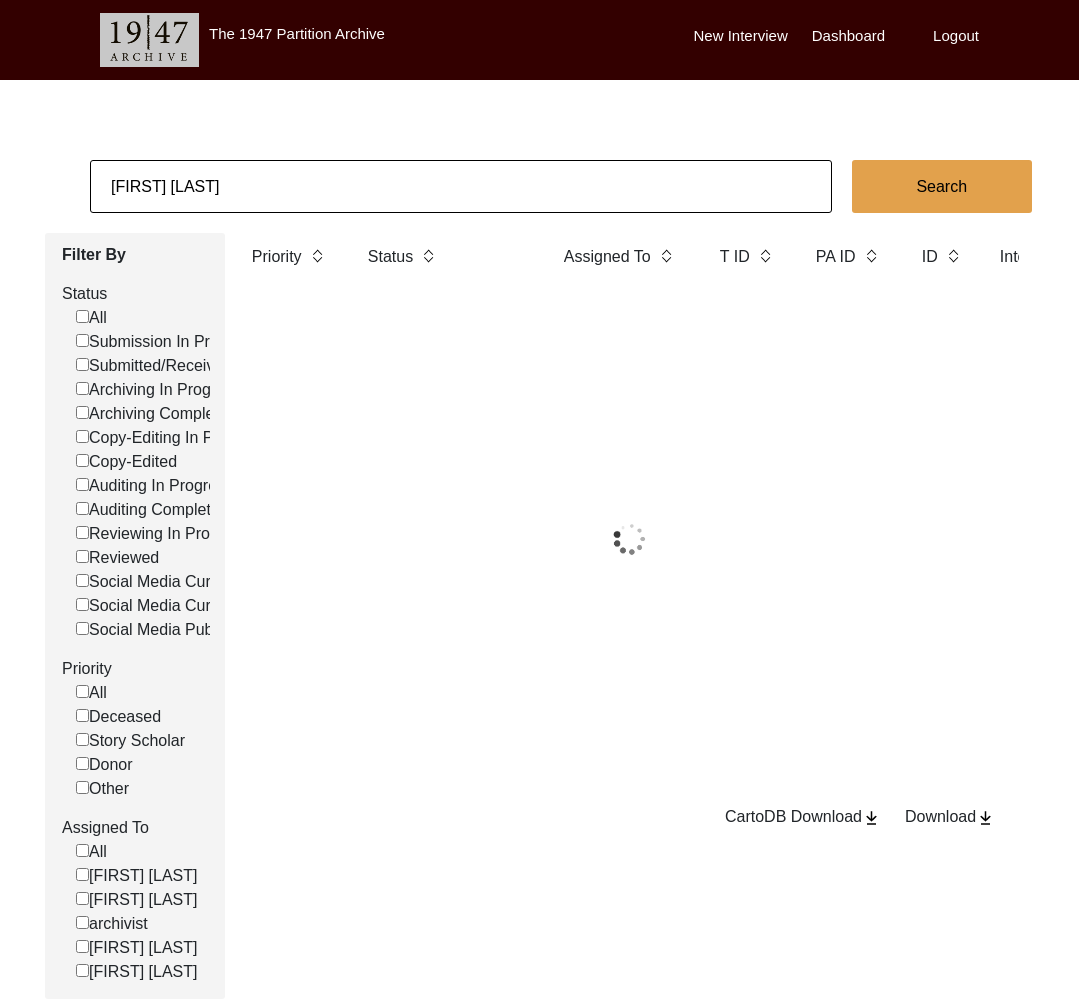click on "[FIRST] [LAST]" 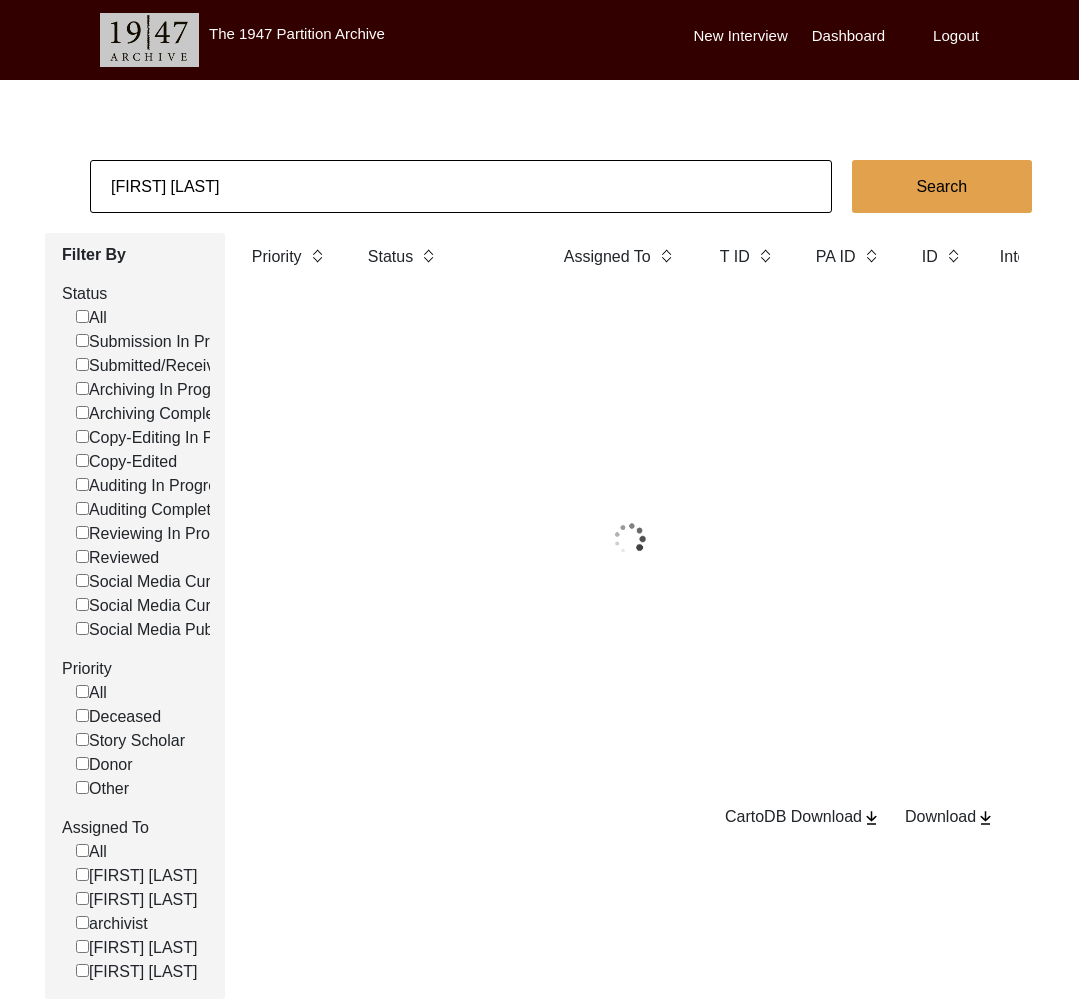 click on "[FIRST] [LAST]" 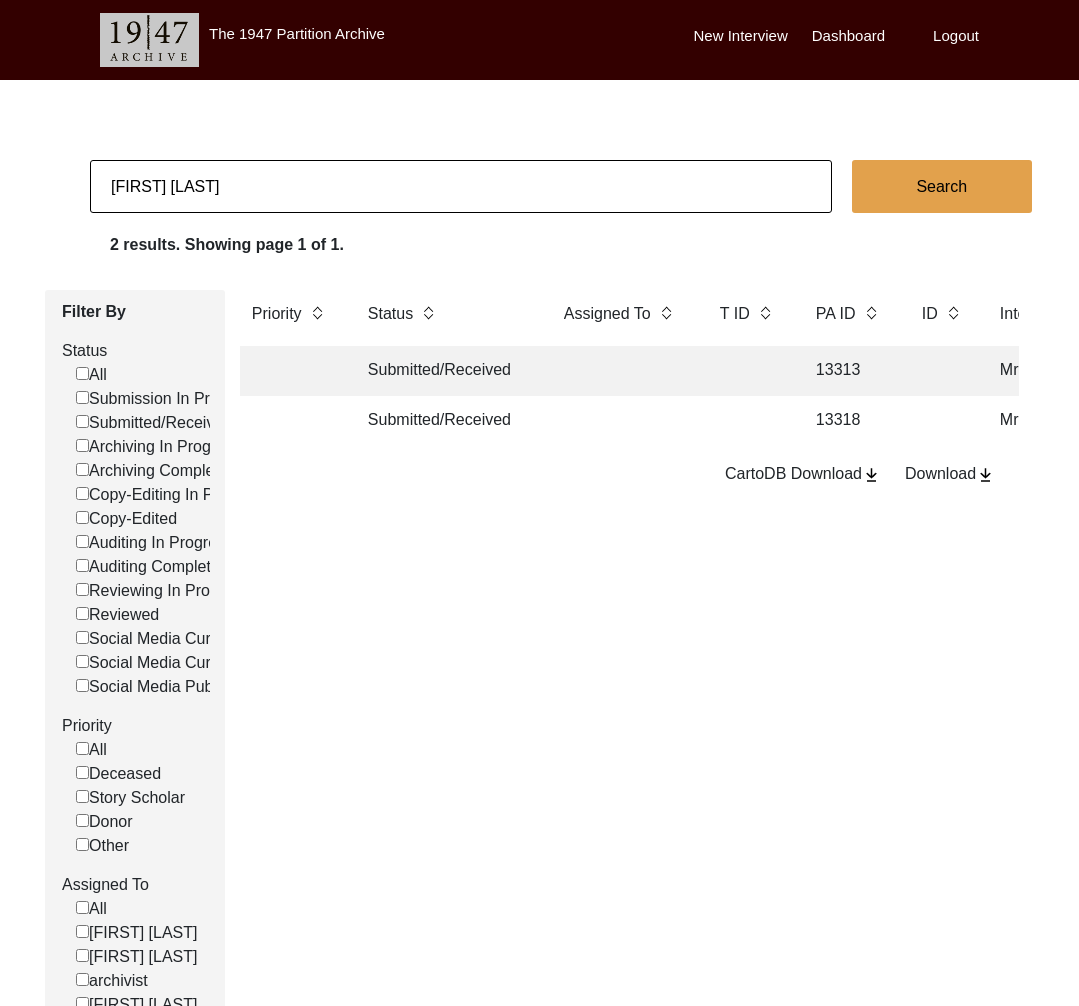 click on "[FIRST] [LAST]" 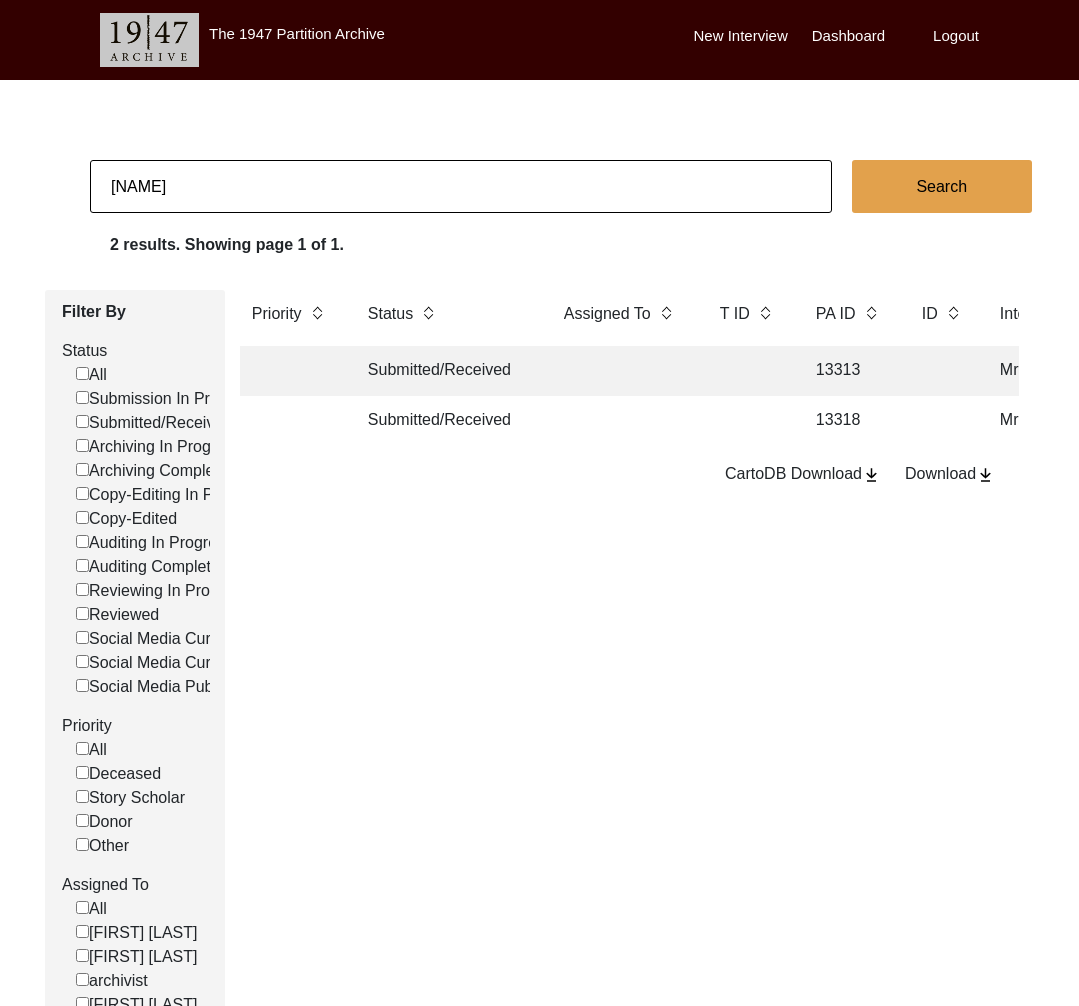 type on "[NAME]" 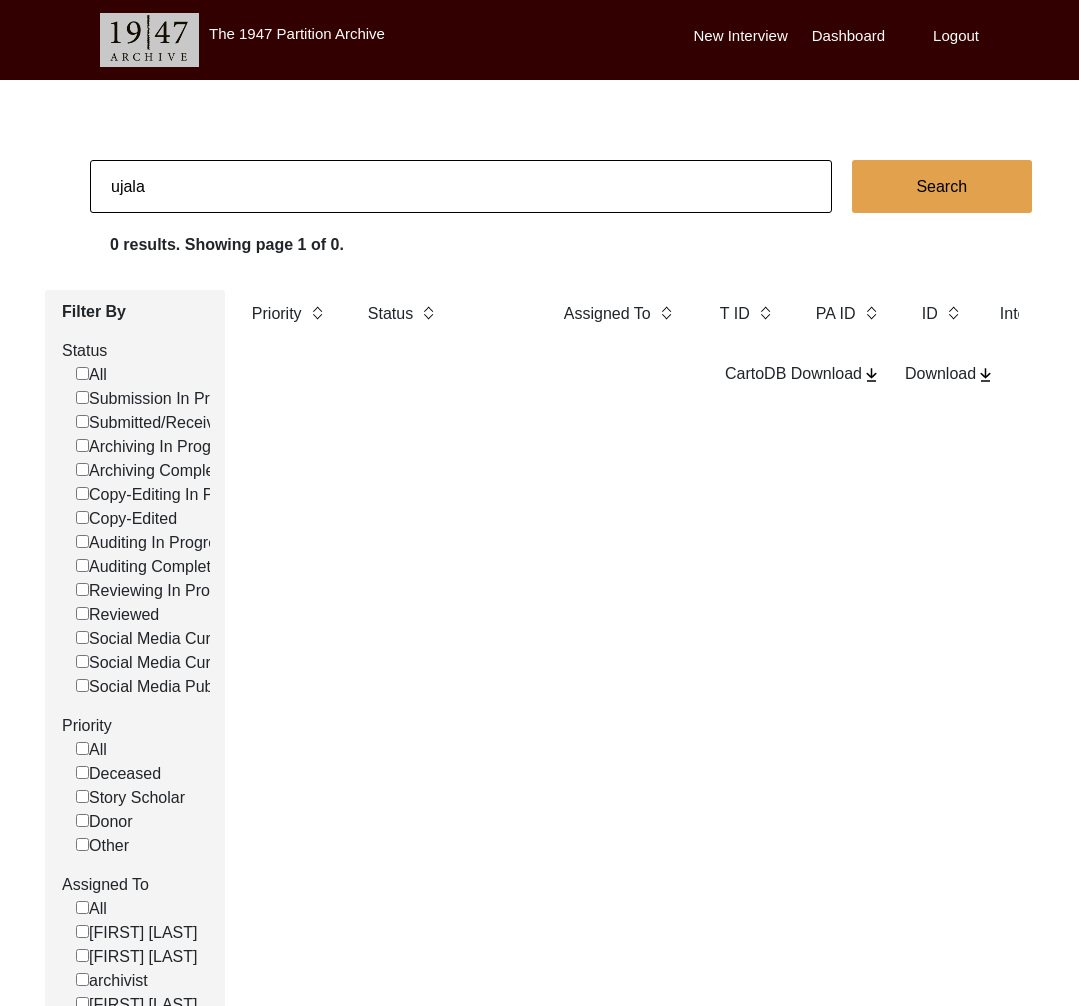 type on "ujala" 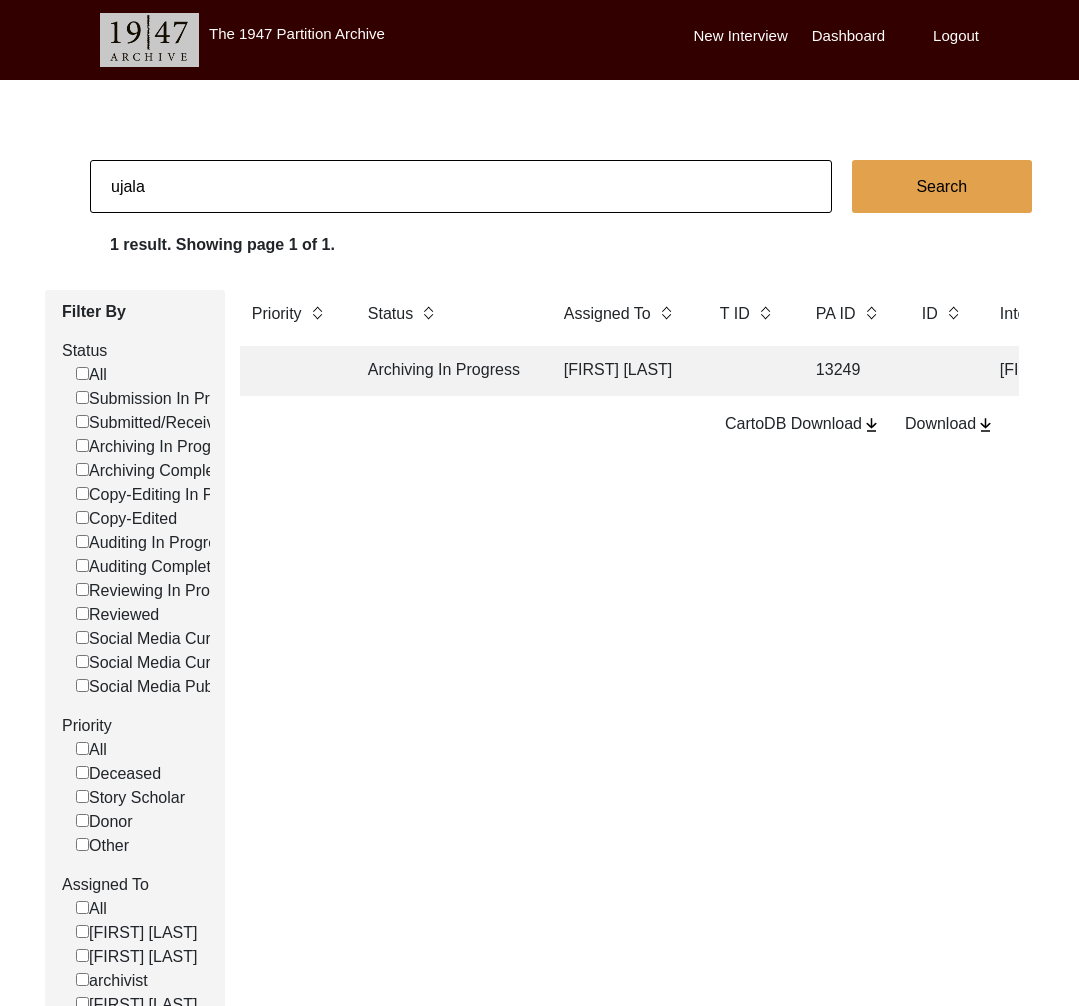 click on "Archiving In Progress" 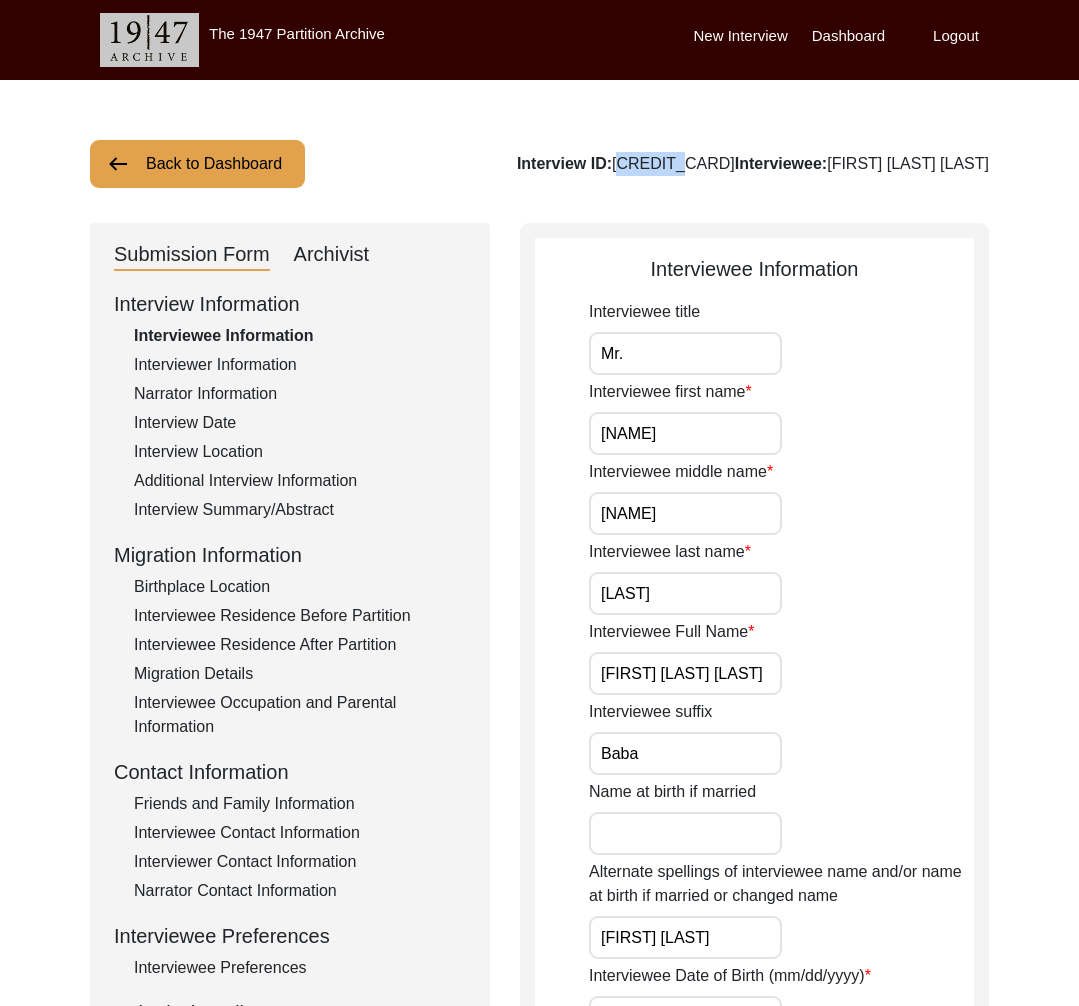 drag, startPoint x: 768, startPoint y: 162, endPoint x: 703, endPoint y: 159, distance: 65.06919 